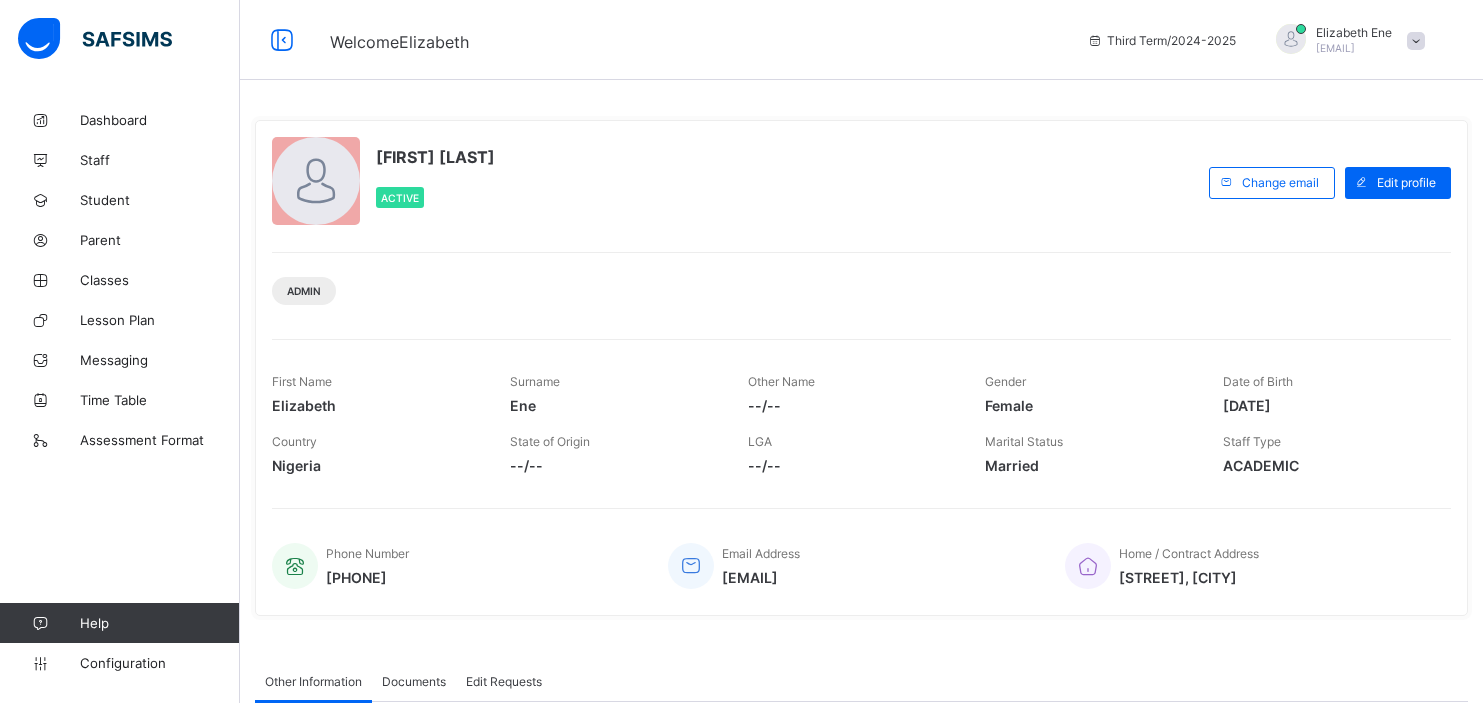 scroll, scrollTop: 0, scrollLeft: 0, axis: both 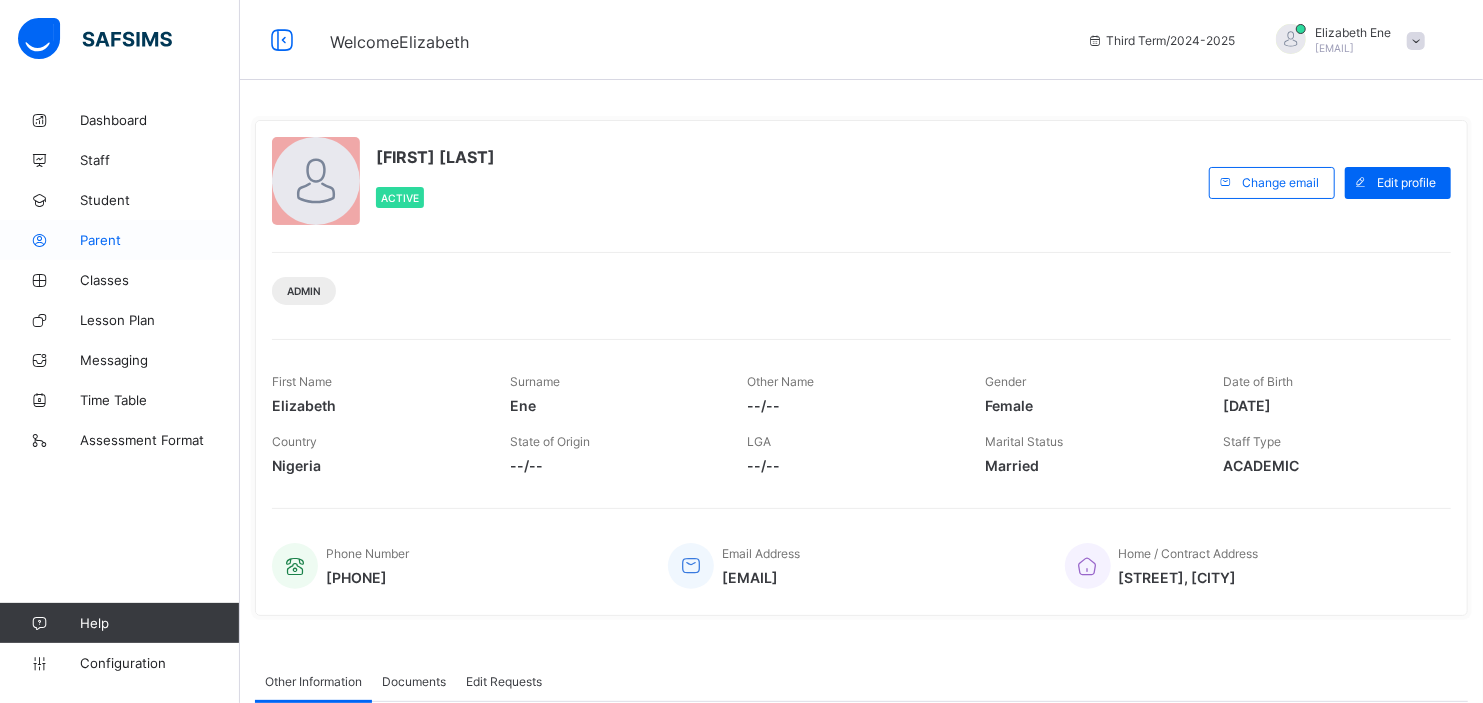 drag, startPoint x: 0, startPoint y: 0, endPoint x: 101, endPoint y: 235, distance: 255.78506 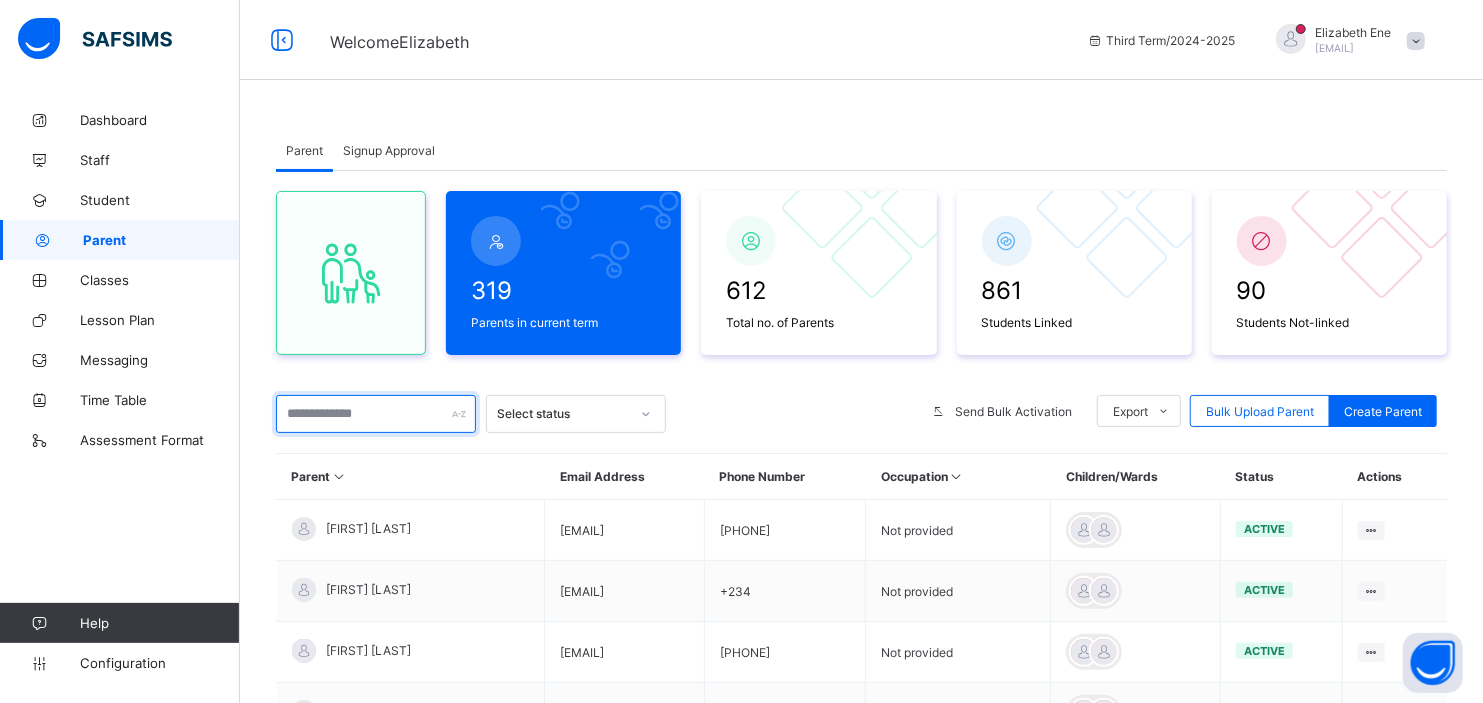 click at bounding box center [376, 414] 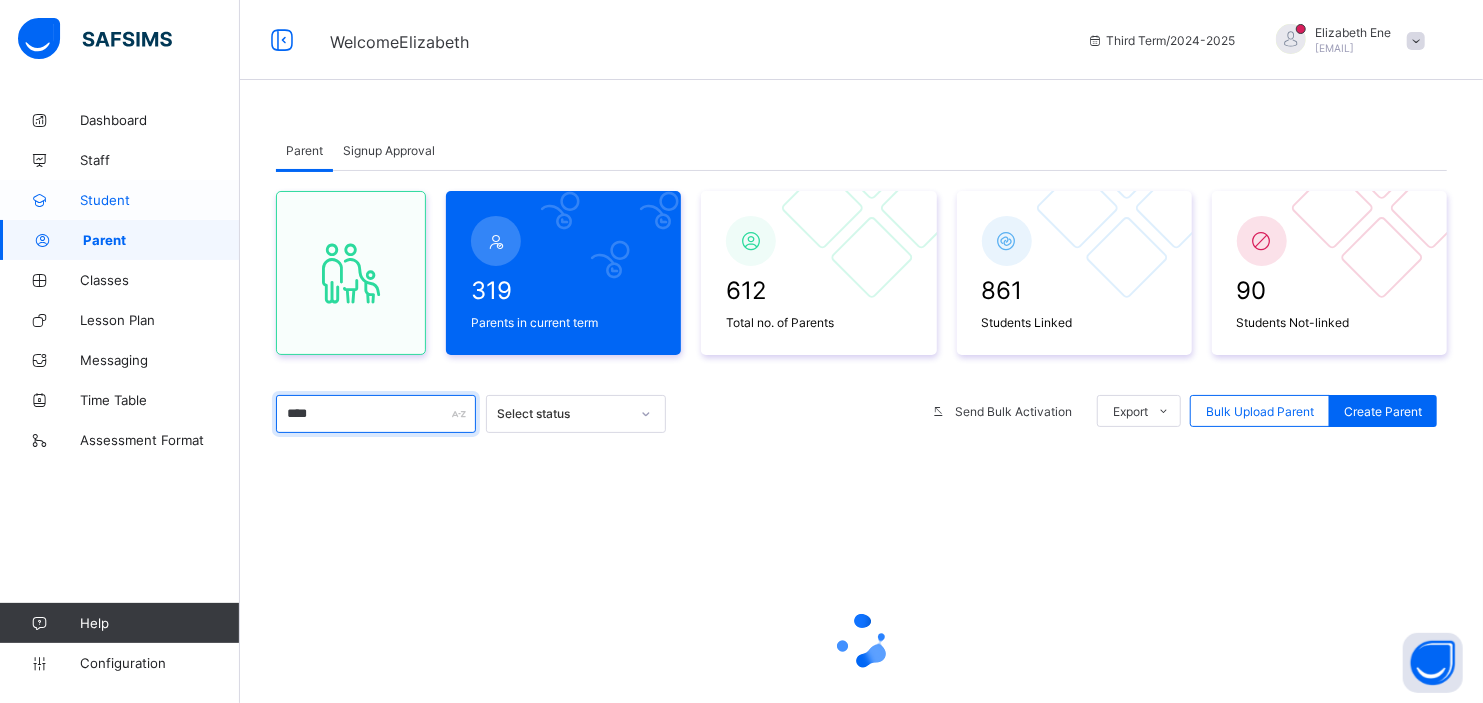 type on "****" 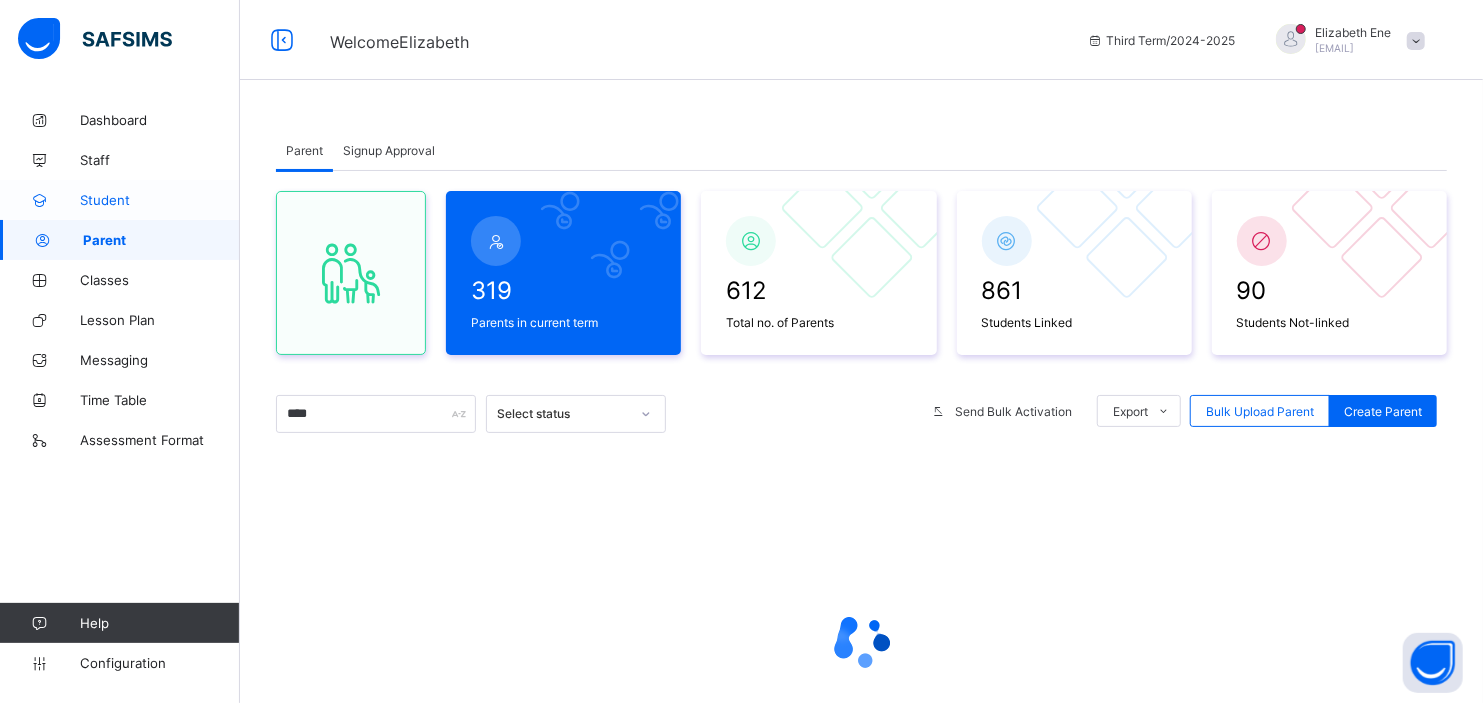click on "Student" at bounding box center [160, 200] 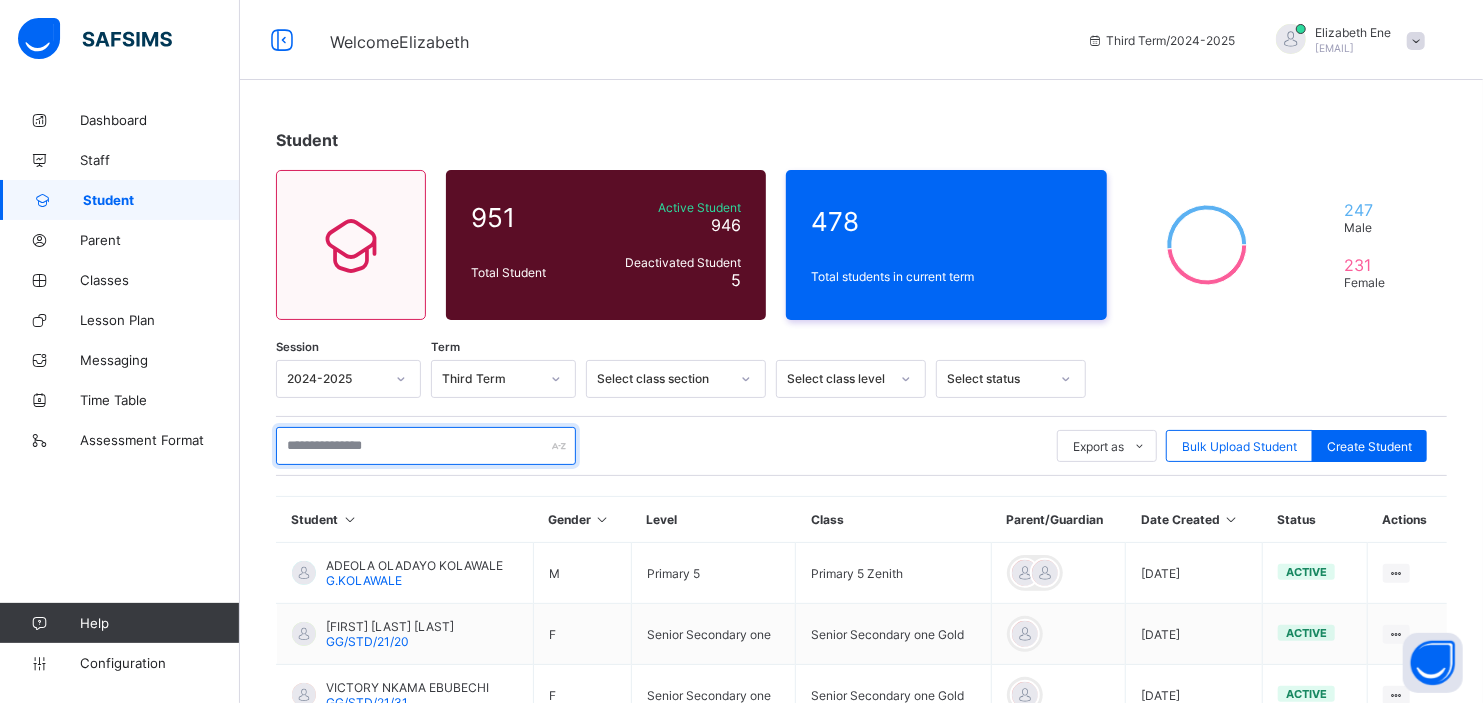 click at bounding box center (426, 446) 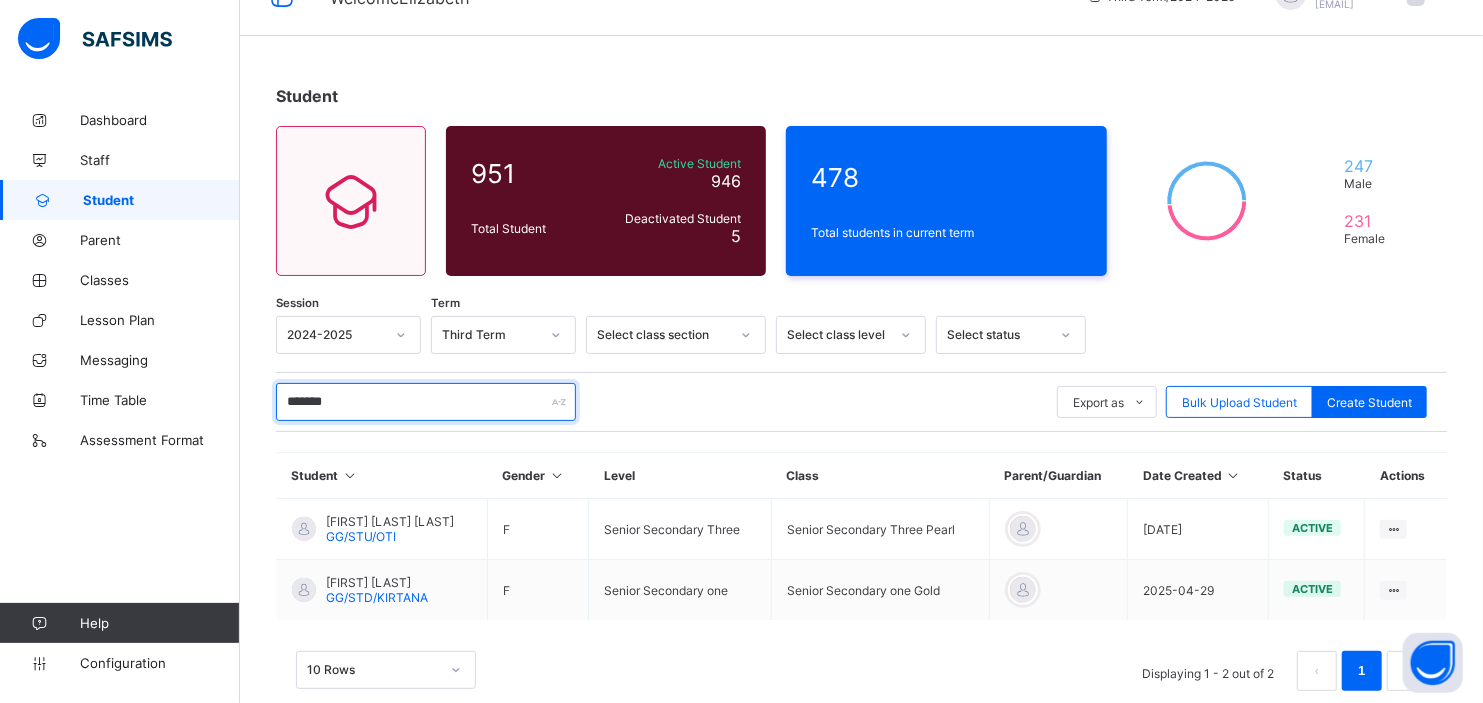scroll, scrollTop: 81, scrollLeft: 0, axis: vertical 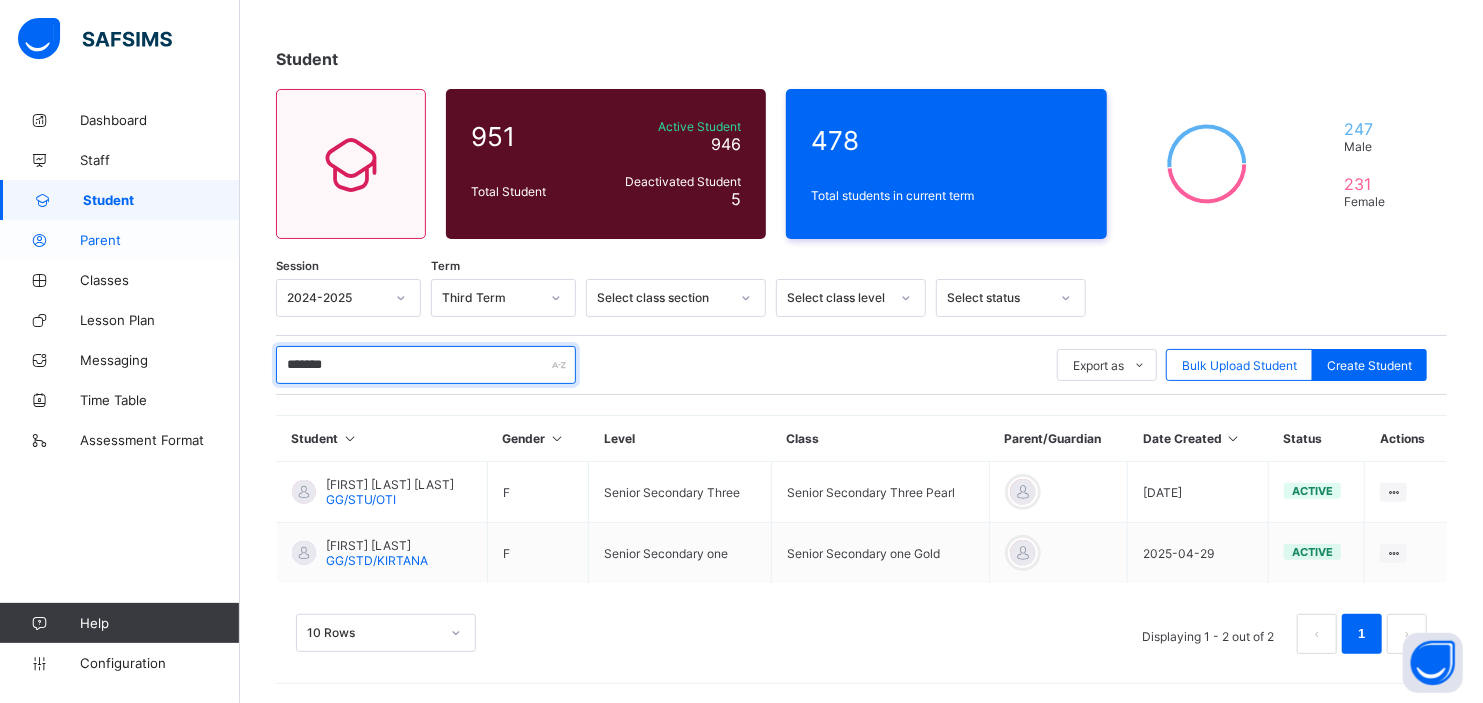 type on "*******" 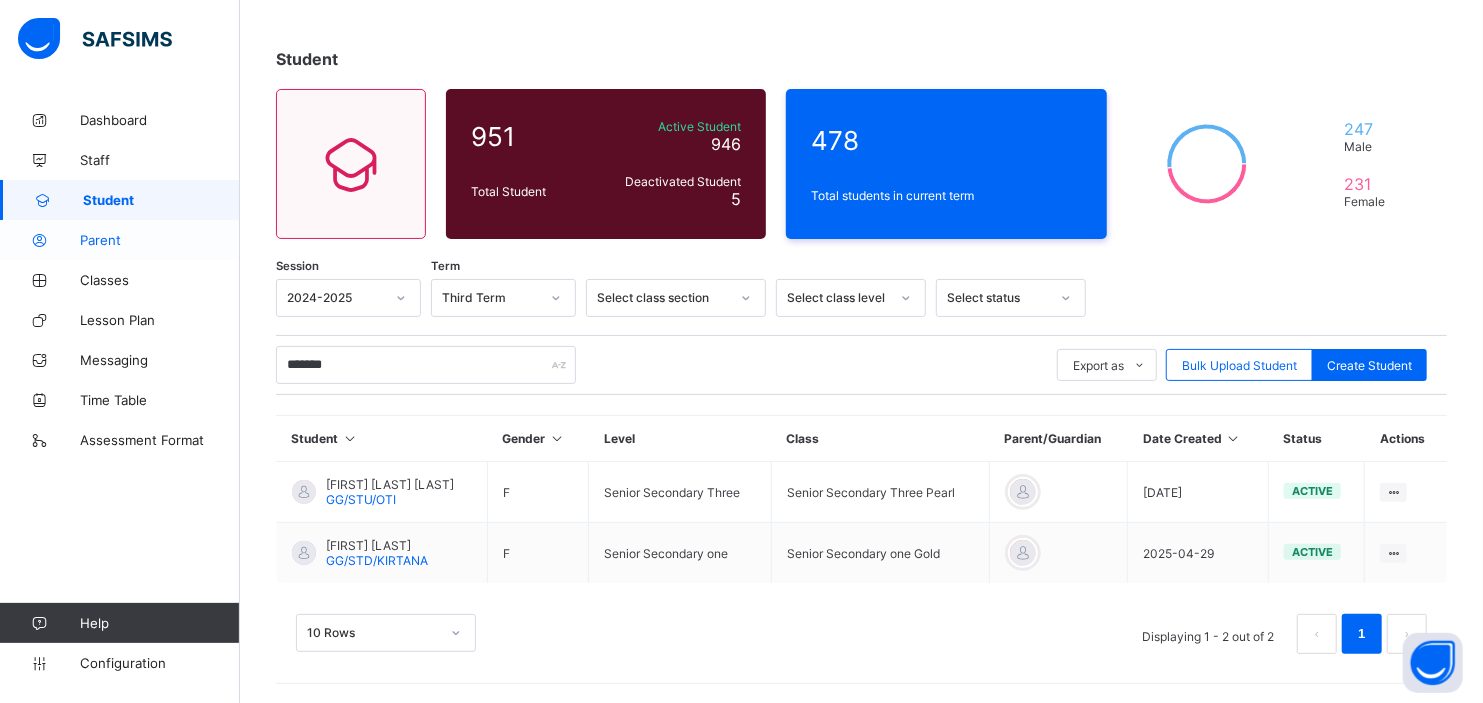 click on "Parent" at bounding box center (160, 240) 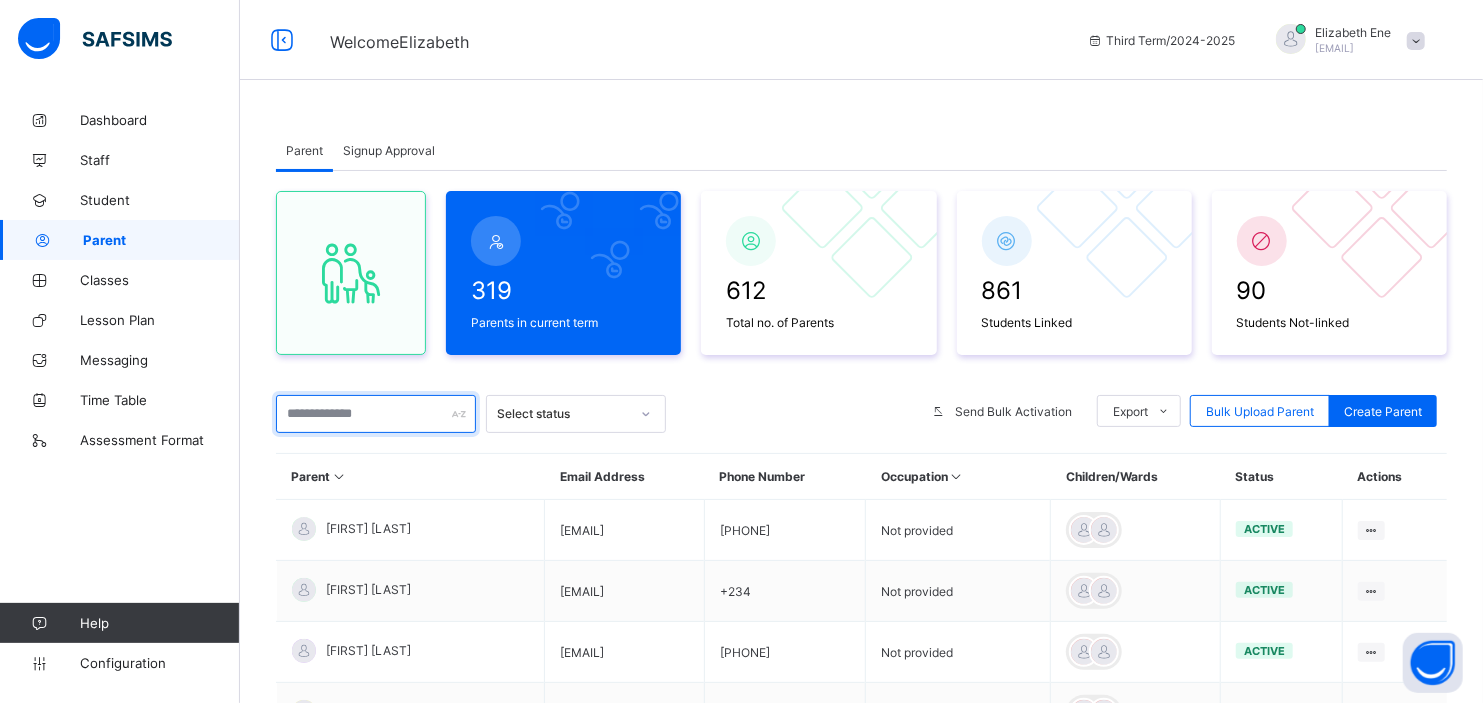 click at bounding box center (376, 414) 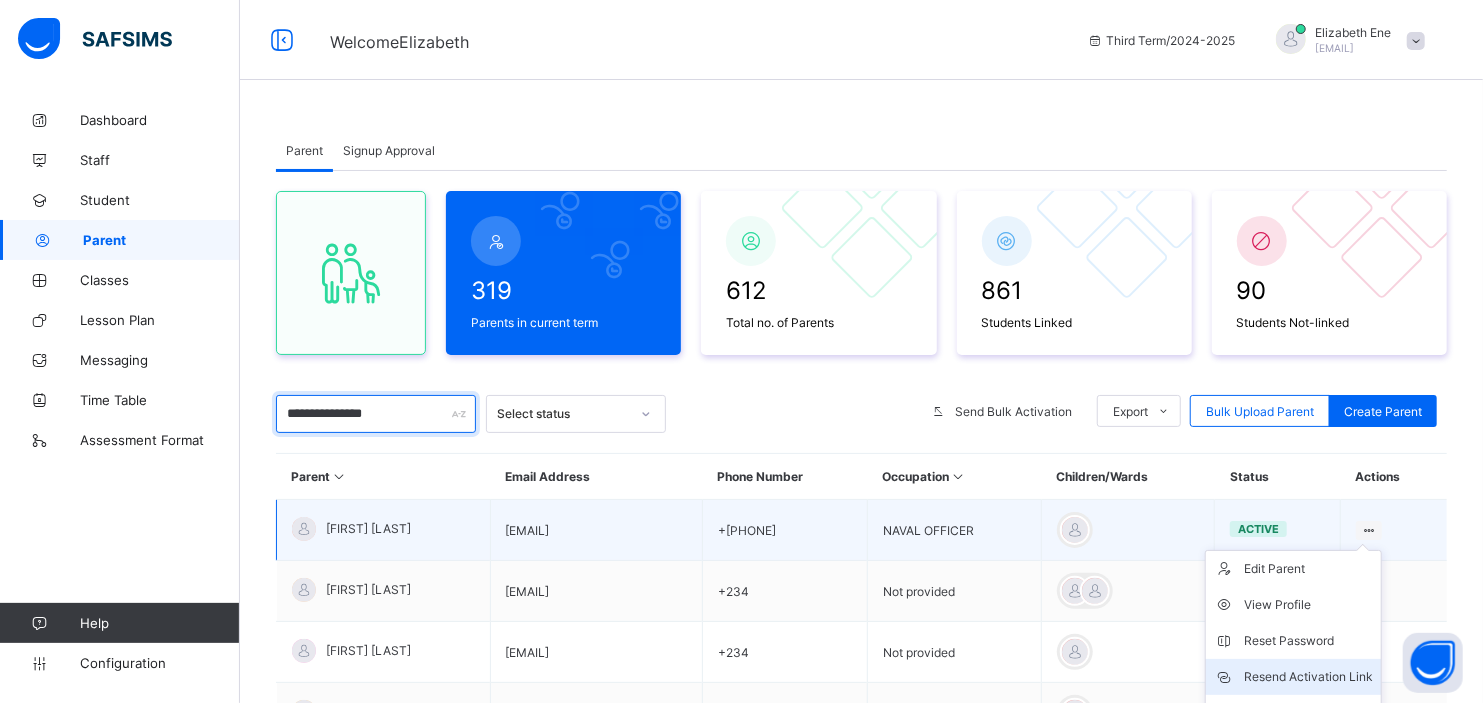 type on "**********" 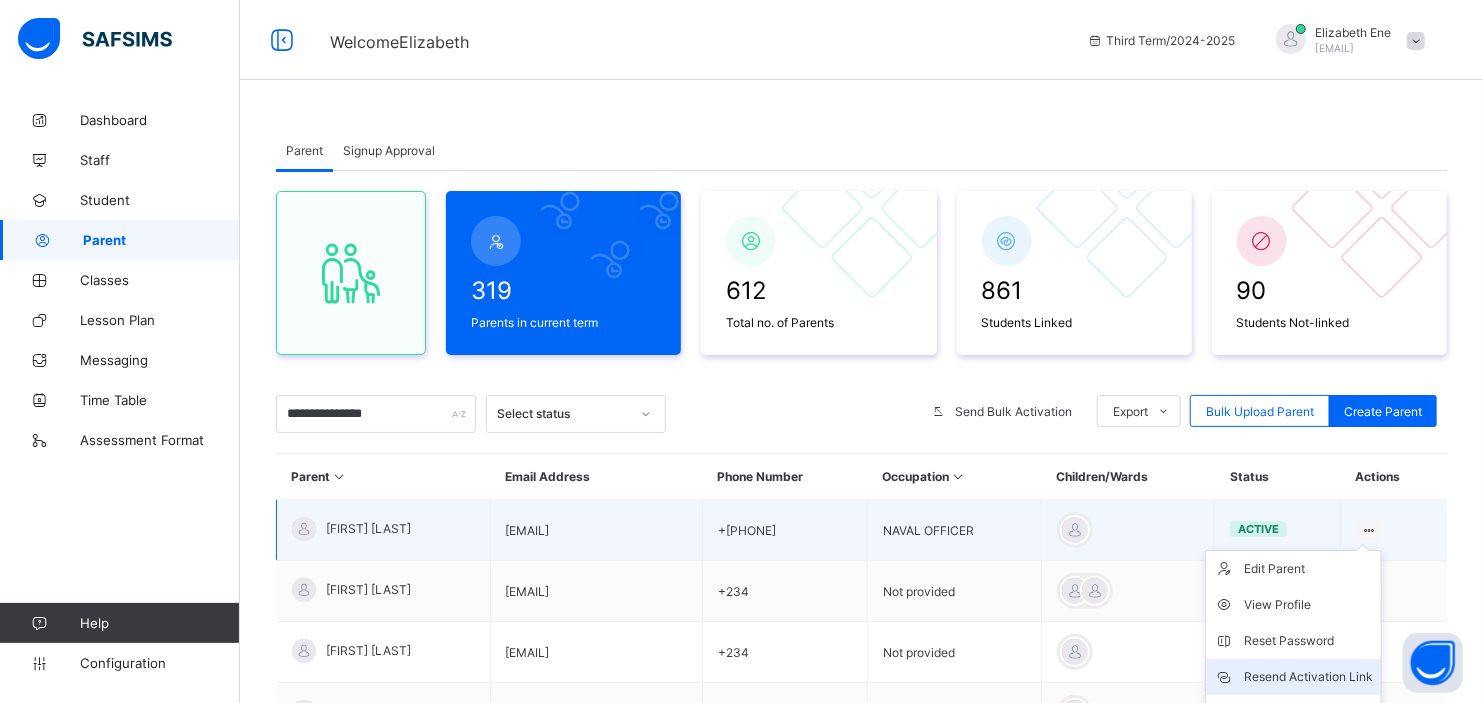 click on "Resend Activation Link" at bounding box center [1308, 677] 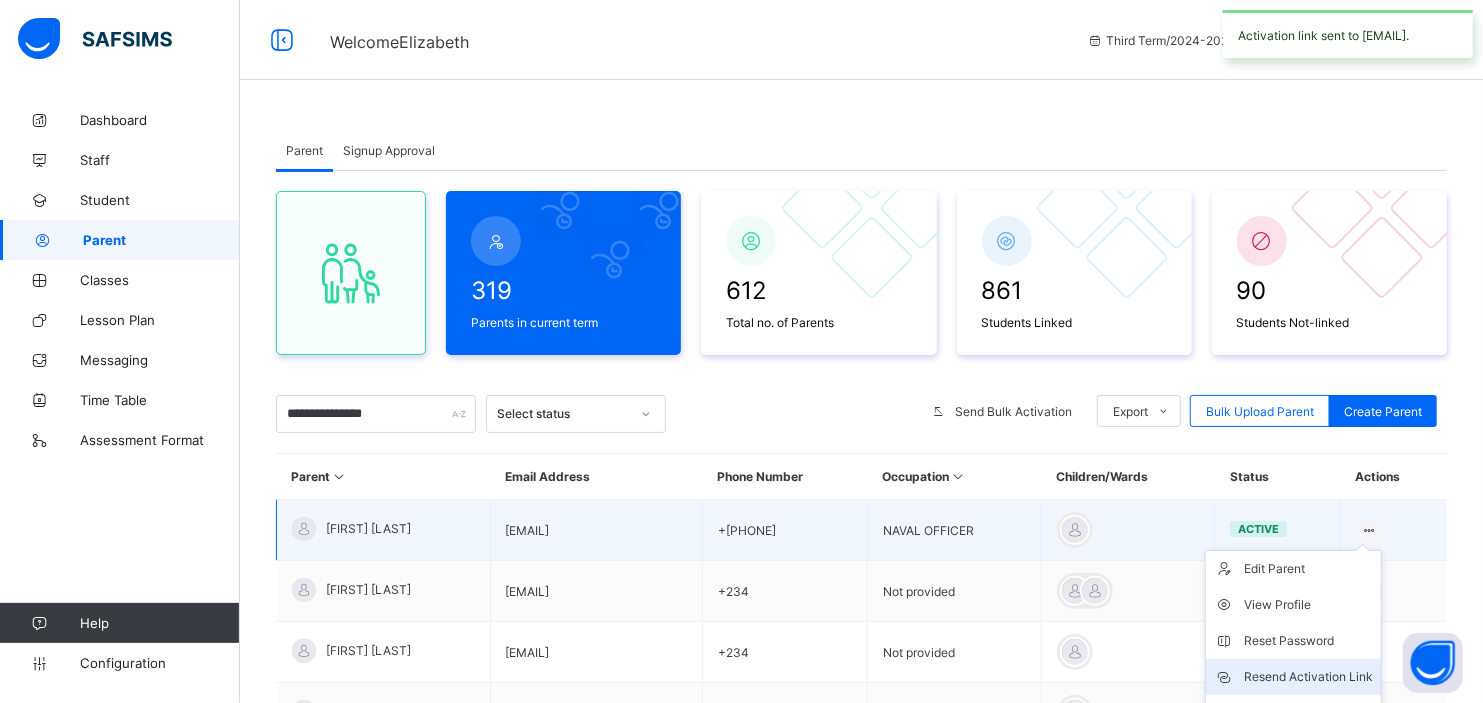 click on "Resend Activation Link" at bounding box center (1308, 677) 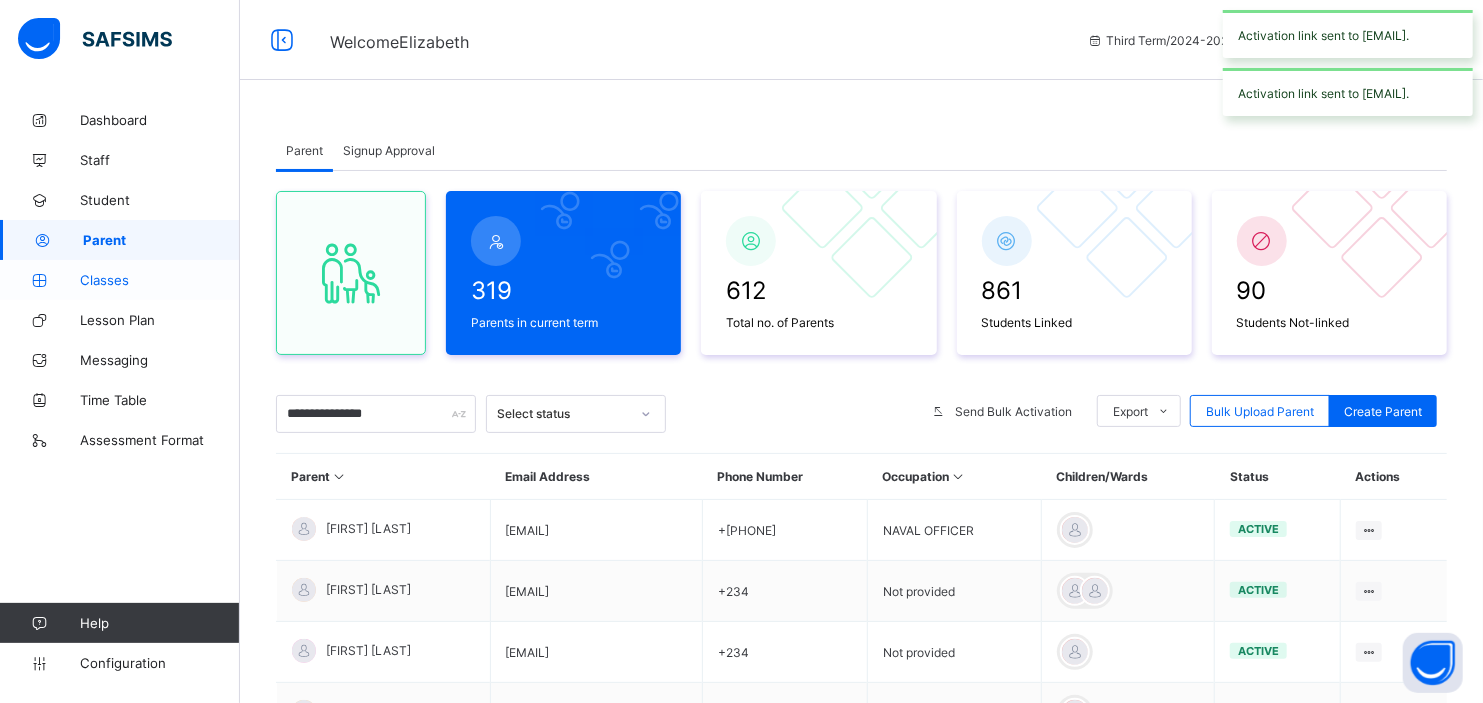 click on "Classes" at bounding box center [160, 280] 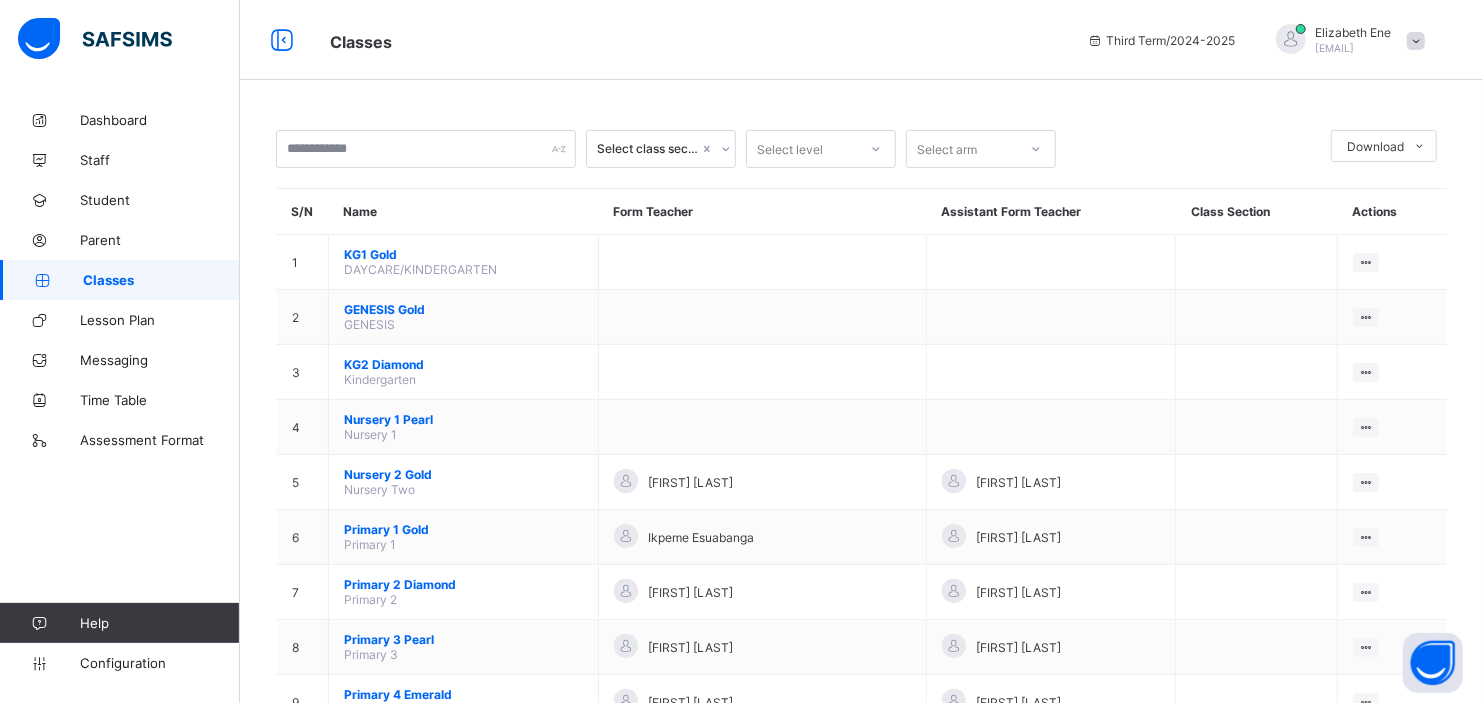 click on "Select class section Select level Select arm Download Pdf Report Excel Report S/N Name Form Teacher Assistant Form Teacher Class Section Actions 1 KG1   Gold   DAYCARE/KINDERGARTEN View Class Assign form Teacher 2 GENESIS   Gold   GENESIS View Class Assign form Teacher 3 KG2   Diamond   Kindergarten View Class Assign form Teacher 4 Nursery 1   Pearl   Nursery 1 View Class Assign form Teacher 5 Nursery 2   Gold   Nursery Two Uduakabasi Ikoh  Elizabeth Ene  View Class Assign form Teacher 6 Primary 1   Gold   Primary 1 Ikpeme Esuabanga  Elizabeth Ene  View Class Assign form Teacher 7 Primary 2   Diamond   Primary 2 Eno Joseph Okon Elizabeth Ene  View Class Assign form Teacher 8 Primary 3   Pearl   Primary 3 THERESA EFFANGA  Elizabeth Ene  View Class Assign form Teacher 9 Primary 4   Emerald   Primary 4 Rhoda Ekam  Elizabeth Ene  View Class Assign form Teacher 10 Primary 5   Zenith   Primary 5 NNANGHE ETONG  NSOR  Elizabeth Ene  View Class Assign form Teacher 11 JSS 1   Emerald   Junior Secondary one View Class" at bounding box center (861, 687) 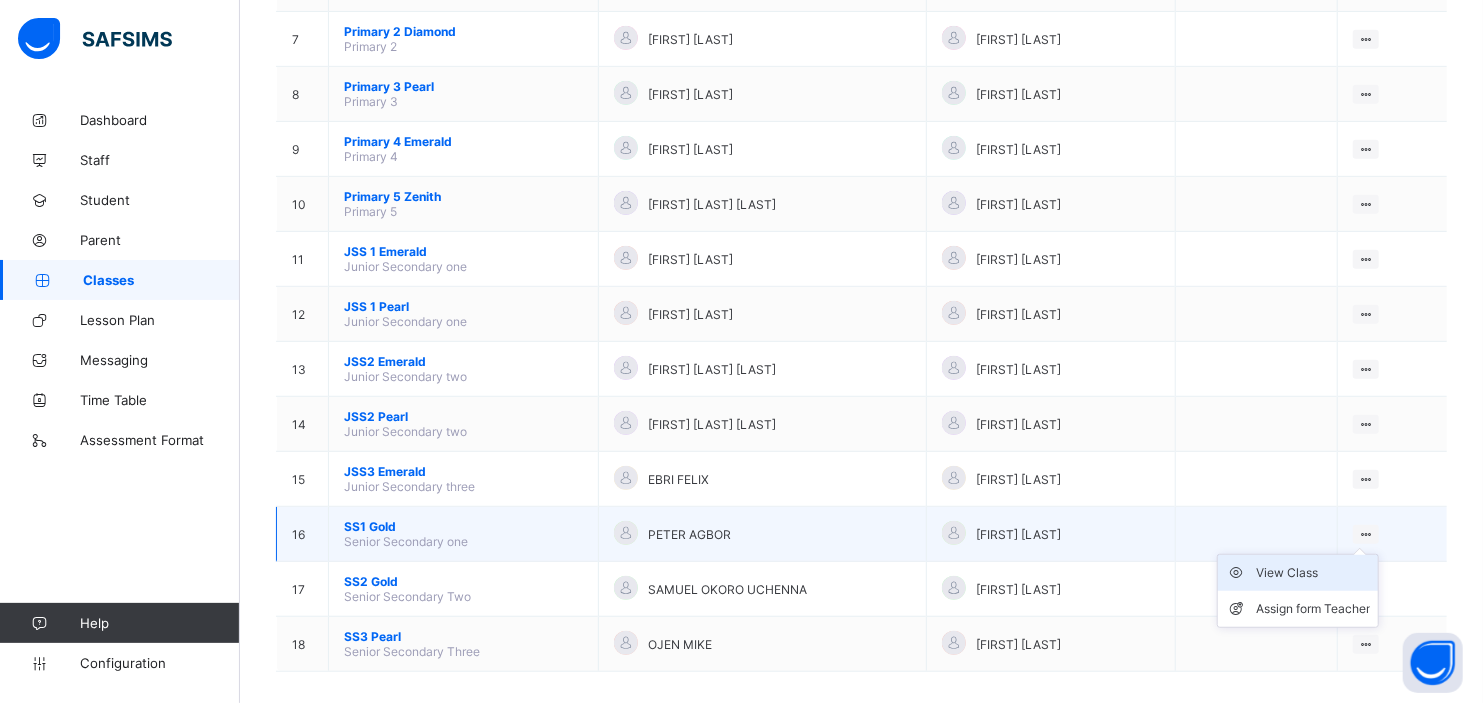 click on "View Class" at bounding box center [1313, 573] 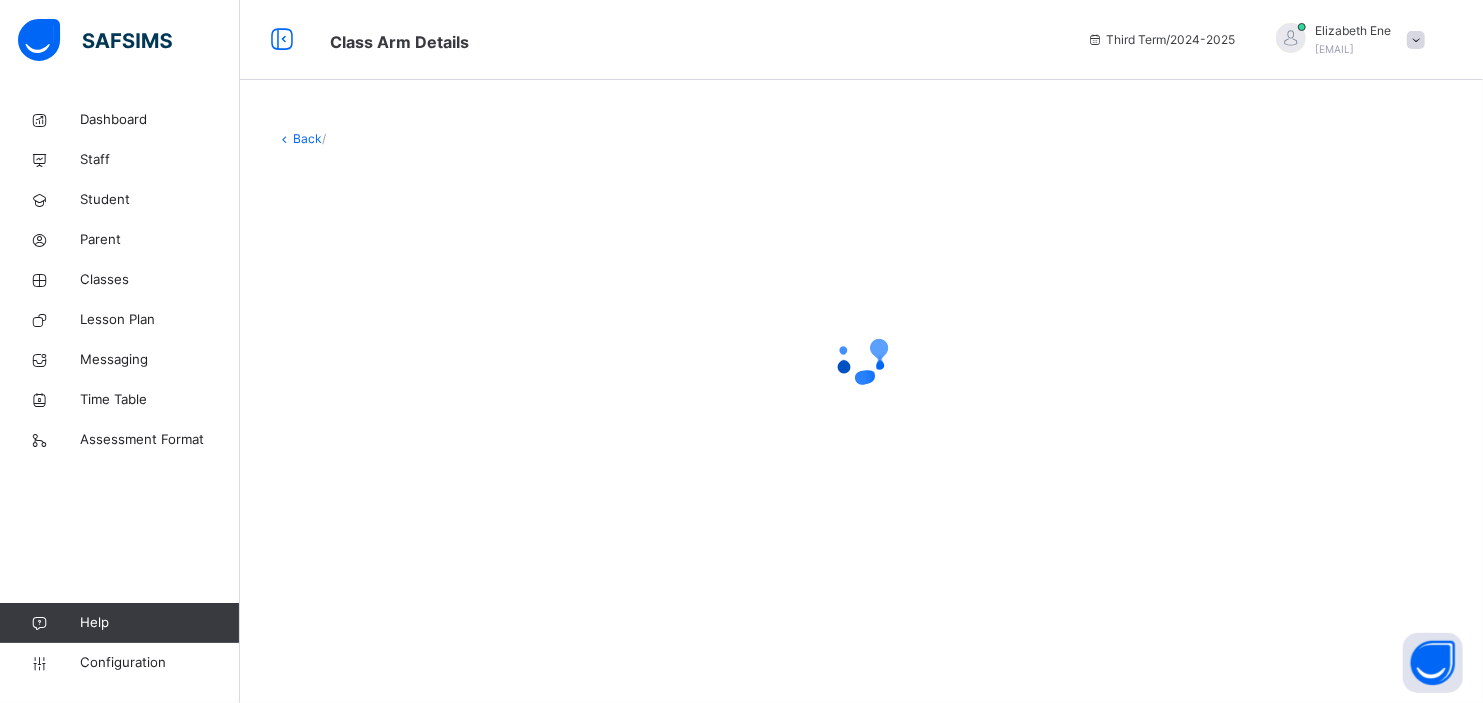 scroll, scrollTop: 0, scrollLeft: 0, axis: both 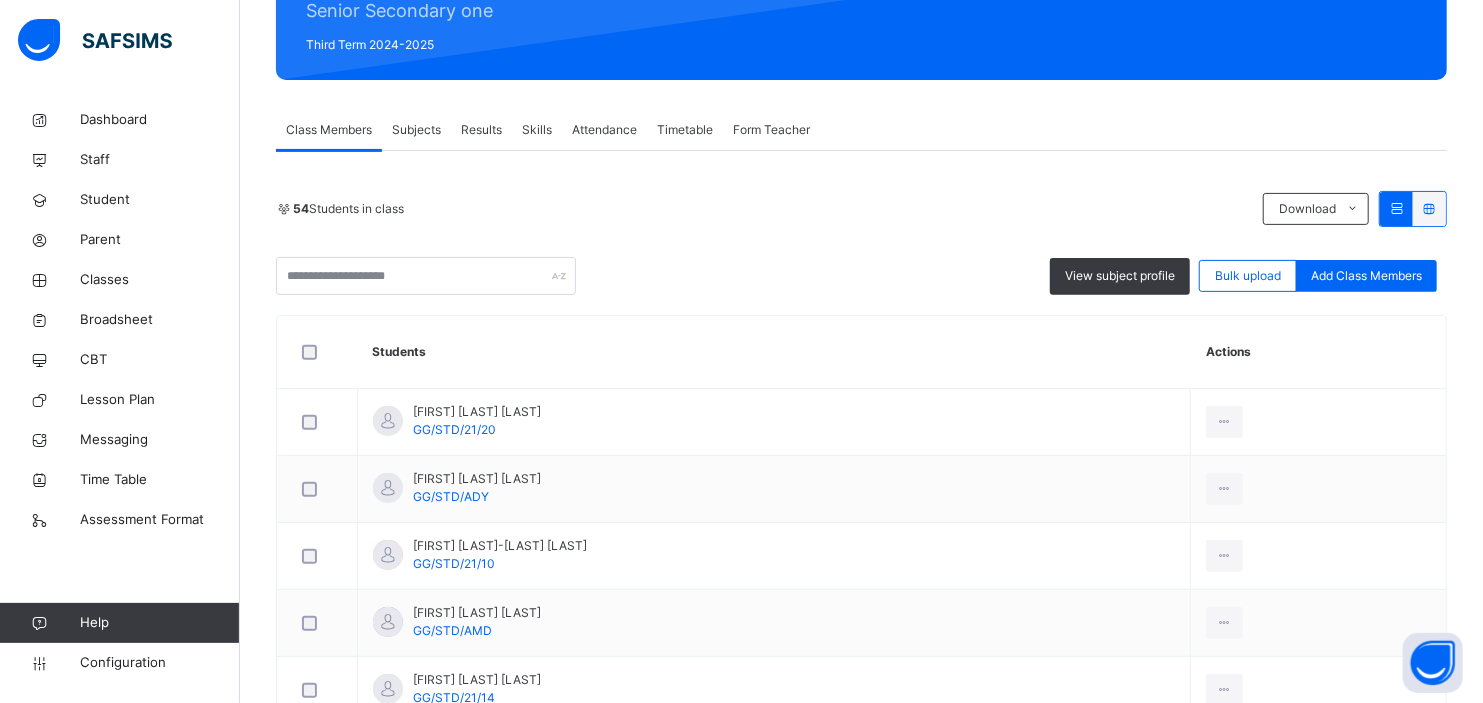 click on "Results" at bounding box center [481, 130] 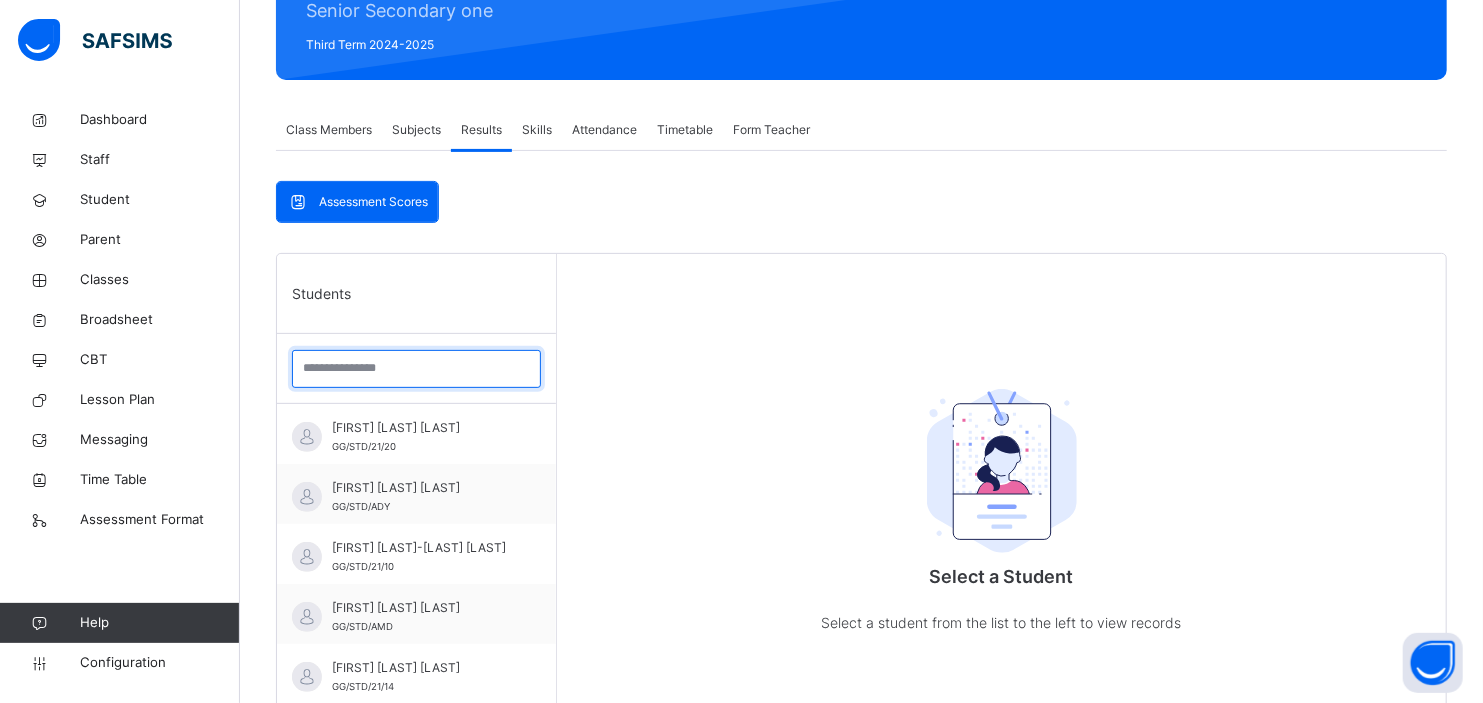 click at bounding box center (416, 369) 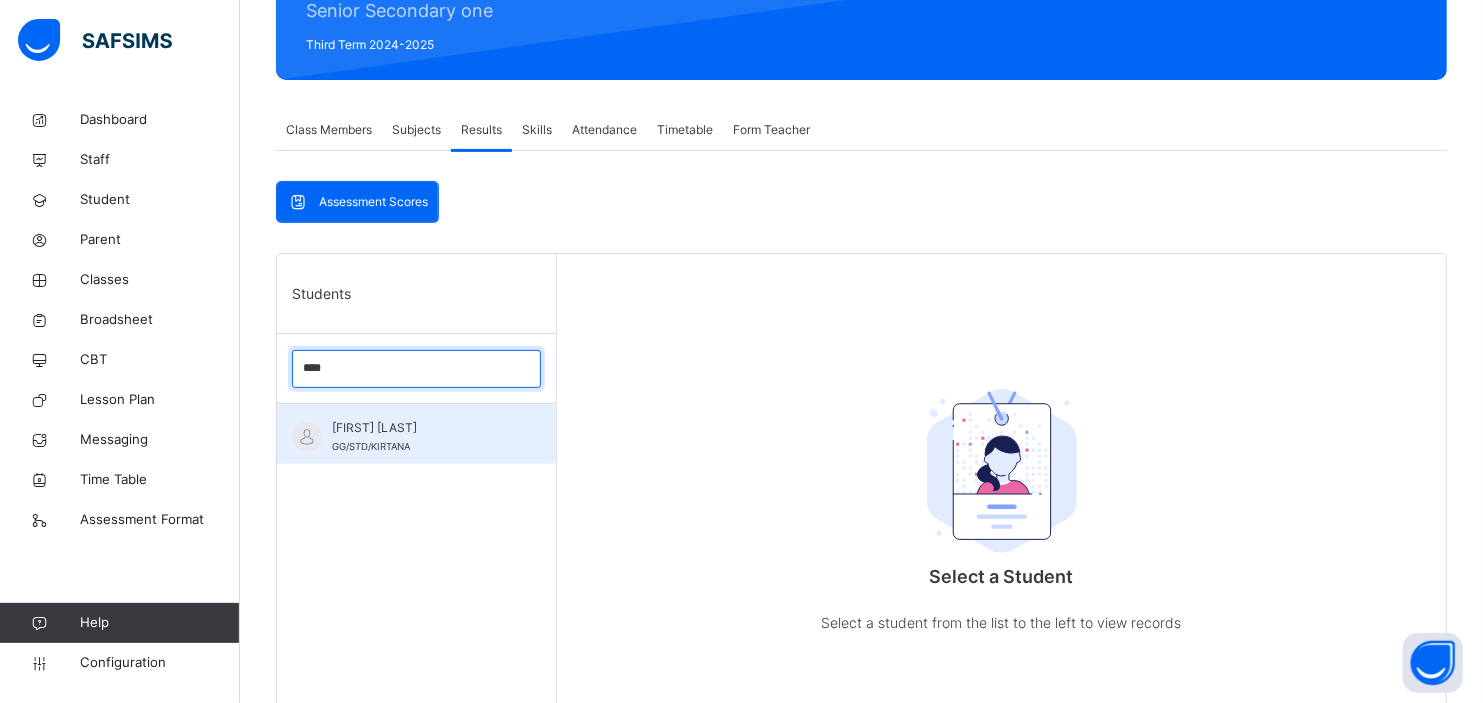 type on "****" 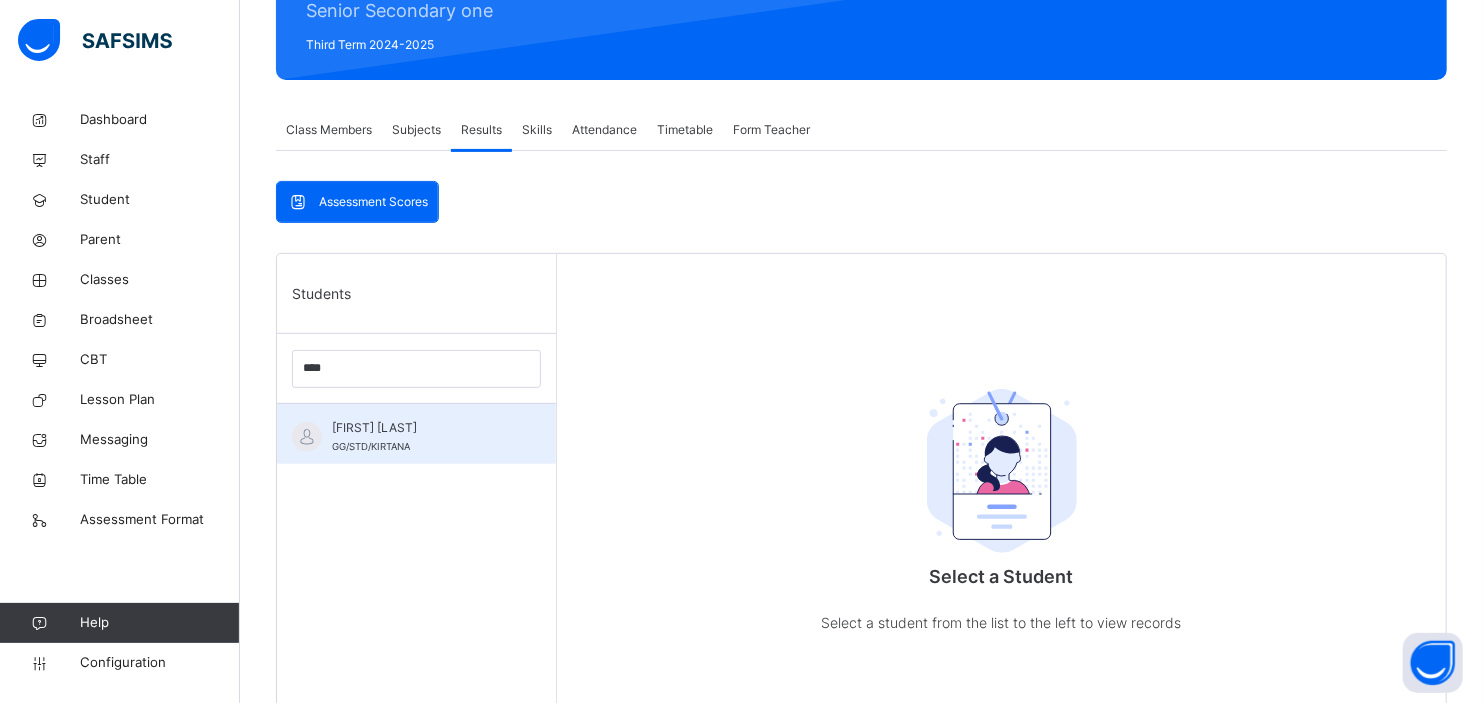 click on "[FIRST]  [LAST]" at bounding box center [421, 428] 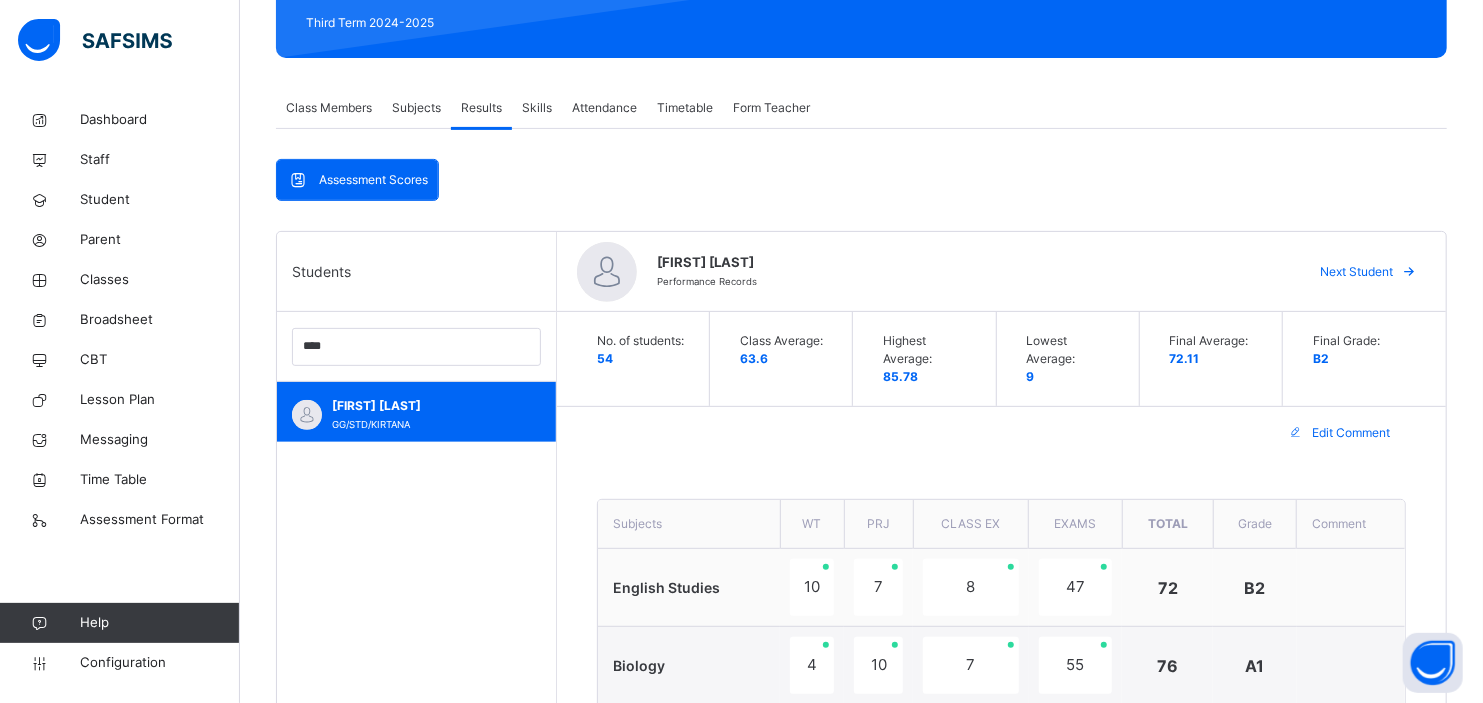 scroll, scrollTop: 311, scrollLeft: 0, axis: vertical 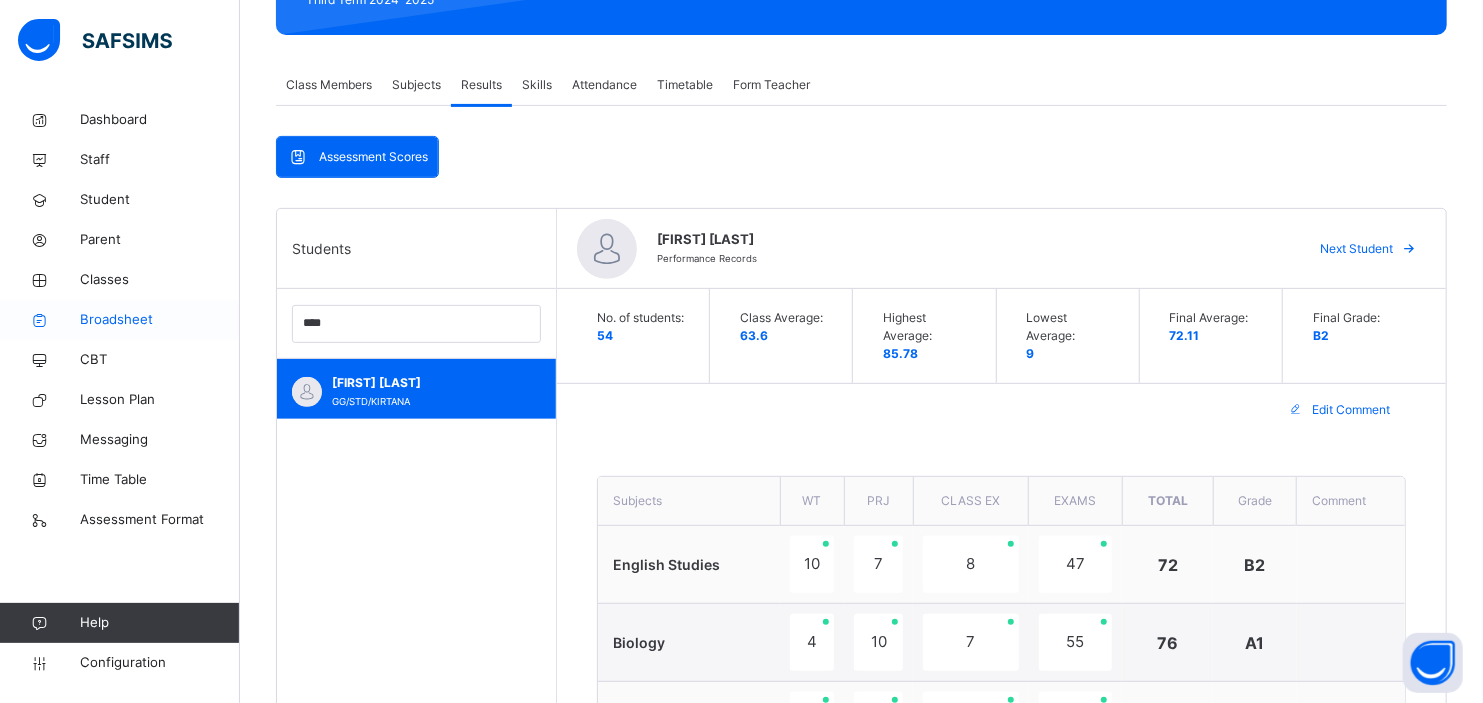 click on "Broadsheet" at bounding box center (160, 320) 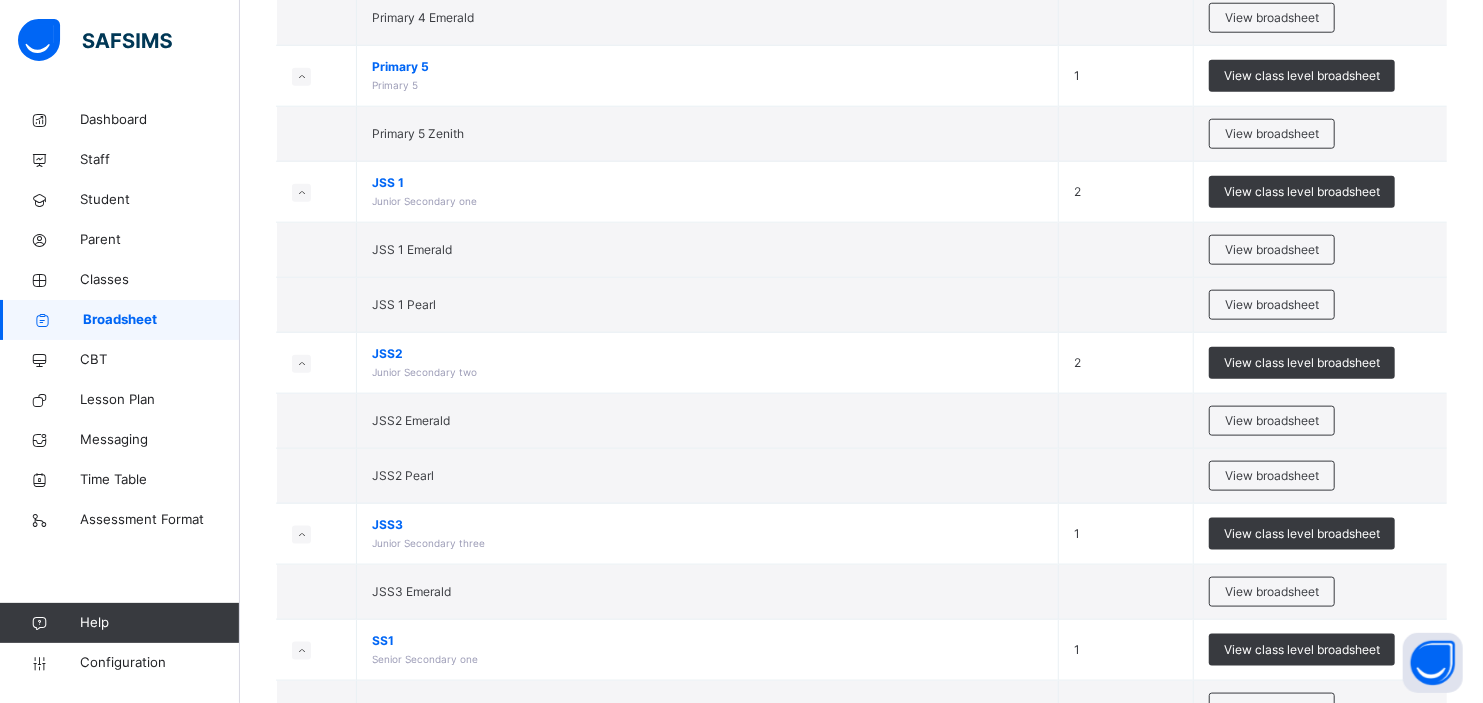 scroll, scrollTop: 1554, scrollLeft: 0, axis: vertical 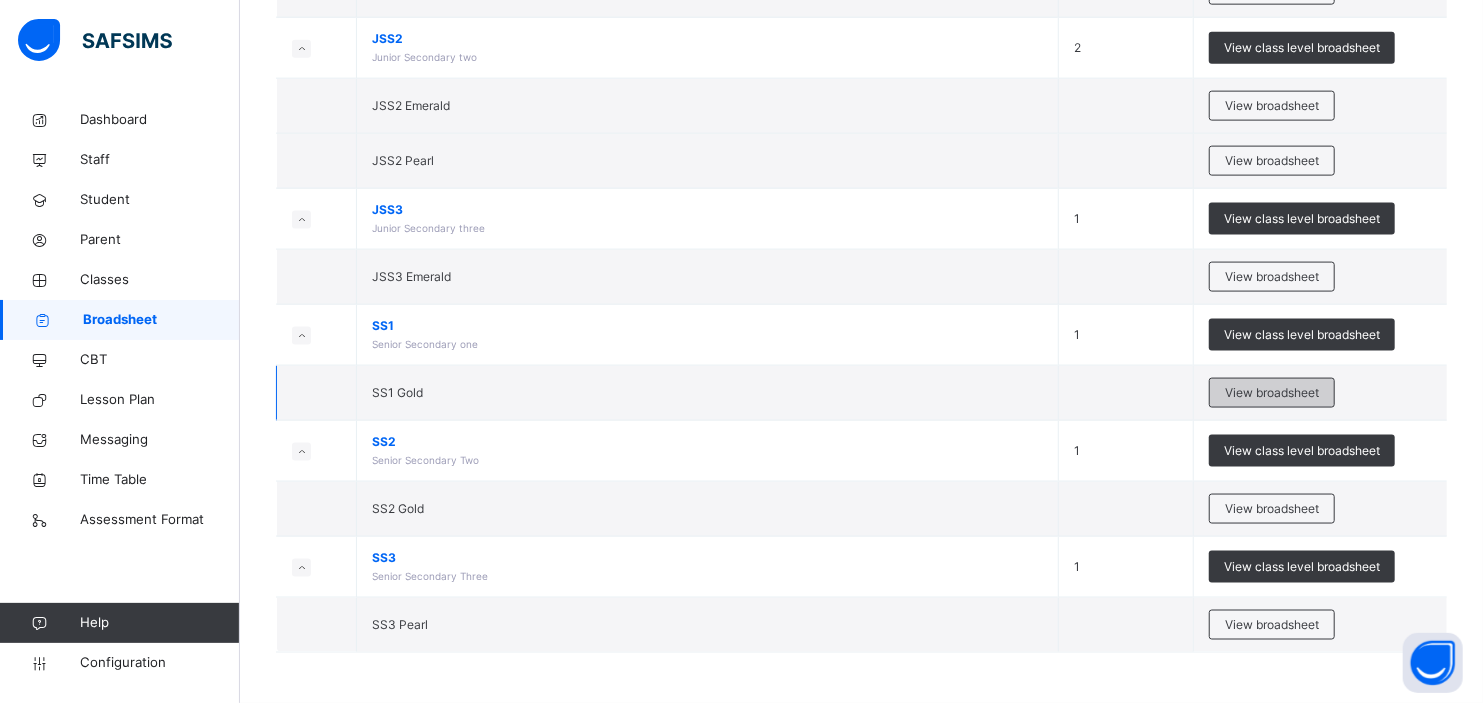 click on "View broadsheet" at bounding box center [1272, 393] 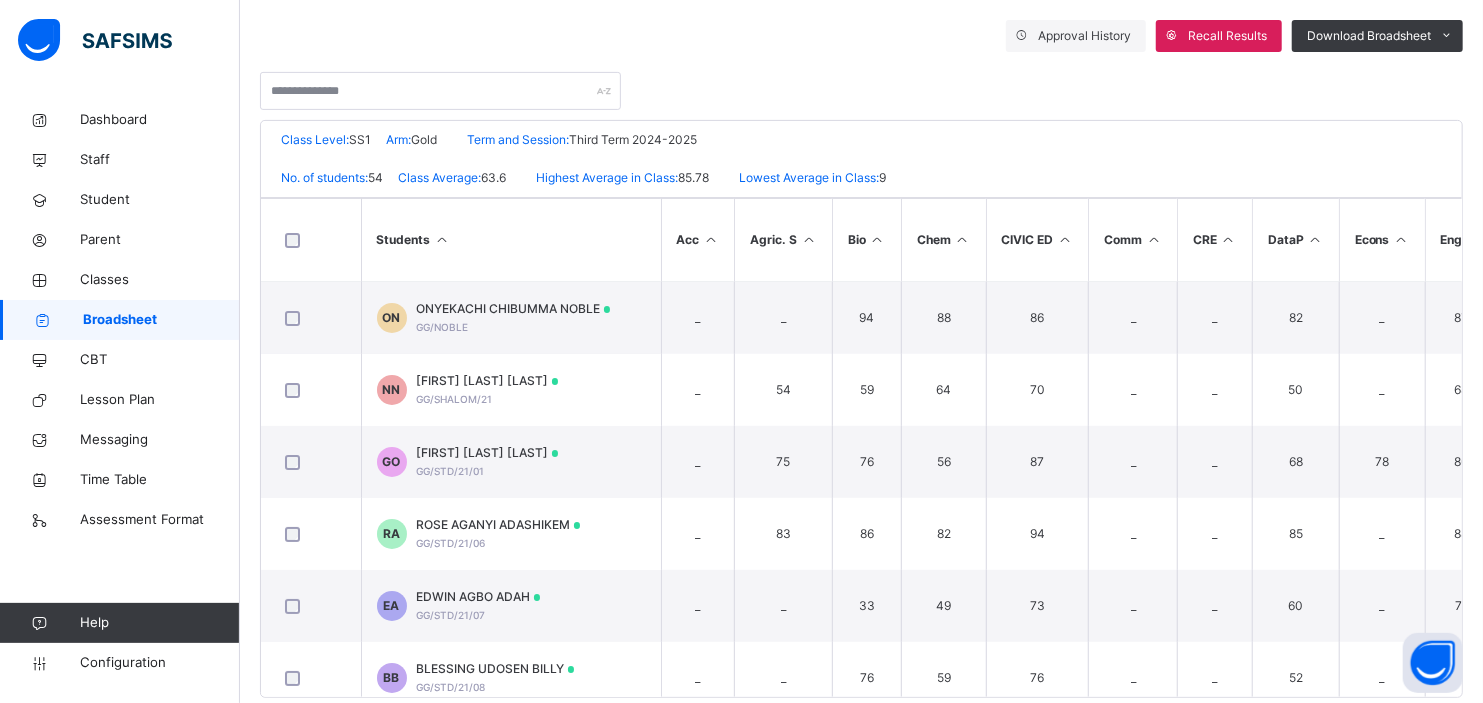 scroll, scrollTop: 390, scrollLeft: 0, axis: vertical 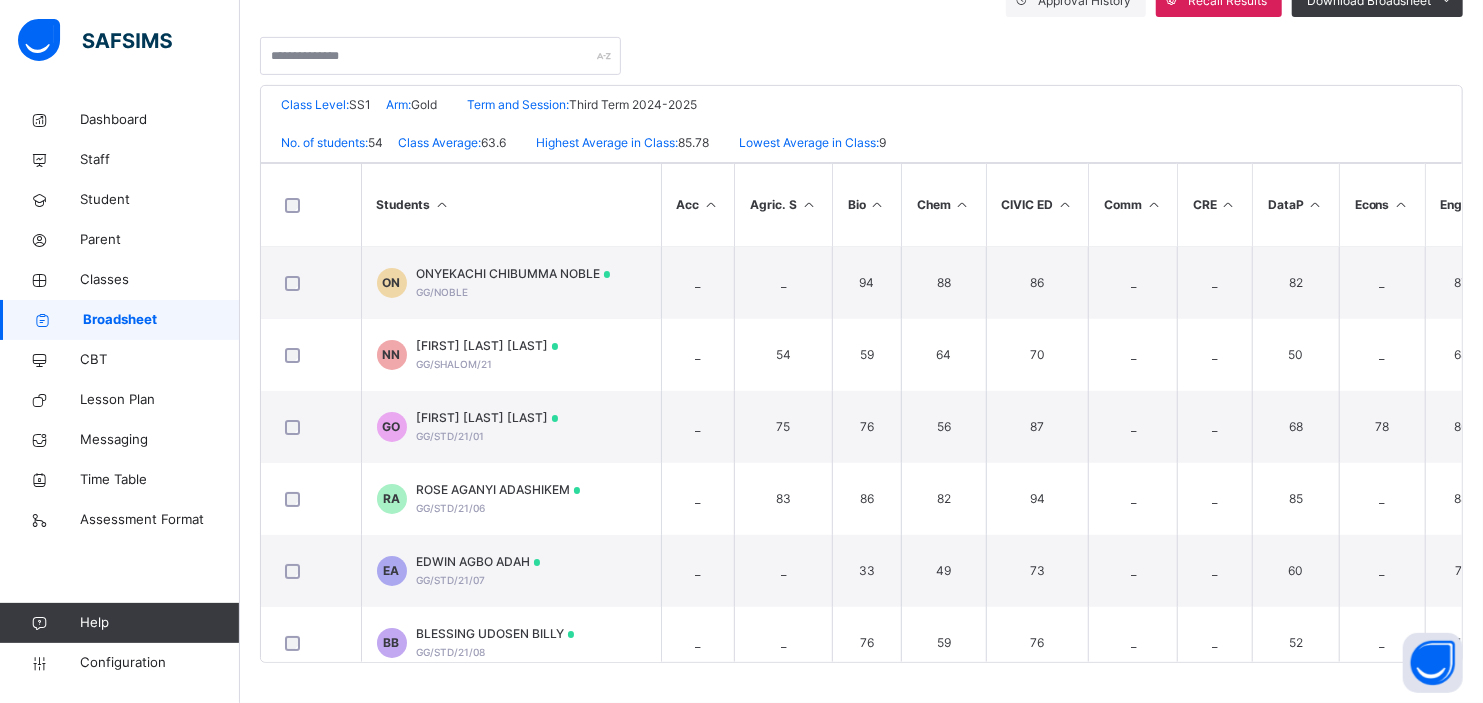 click on "[BRAND] [BRAND] [BRAND] Date: [DATE], [TIME]  Class Level:  SS1  Arm:  Gold  Term and Session:  Third Term 2024-2025  No. of students:  54  Class Average:  63.6  Highest Average in Class:  85.78  Lowest Average in Class:  9 S/NO Admission No. Full Name Acc Agric. S Bio Chem CIVIC ED Comm CRE DataP Econs Eng F.MATHS GEO Govt Literatu MTH Phys No. of Subjects TOTAL Average Position Grade 1 GG/NOBLE [FIRST] [LAST]   _   _   94   88   86   _   _   82   _   87   78   83   _   _   80   94 9 772 85.78 1st A1 2 GG/SHALOM/21 [FIRST] [LAST] [LAST]   _   54   59   64   70   _   _   50   _   68   52   _   _   _   53   56 9 526 58.44 38th C5 3 GG/STD/21/01 [FIRST] [LAST] [LAST]   _   75   76   56   87   _   _   68   78   80   _   _   _   _   61   77 9 658 73.11 10th B2 4 GG/STD/21/06 [FIRST] [LAST] [LAST]   _   83   86   82   94   _   _   85   _   88   78   _   _   _   77   89 9 762 84.67 2nd A1 5 GG/STD/21/07 [FIRST] [LAST] [LAST]   _   _   33   49   73   _   _   60   _   71   52   49   _   _   47   44 9" at bounding box center [861, 374] 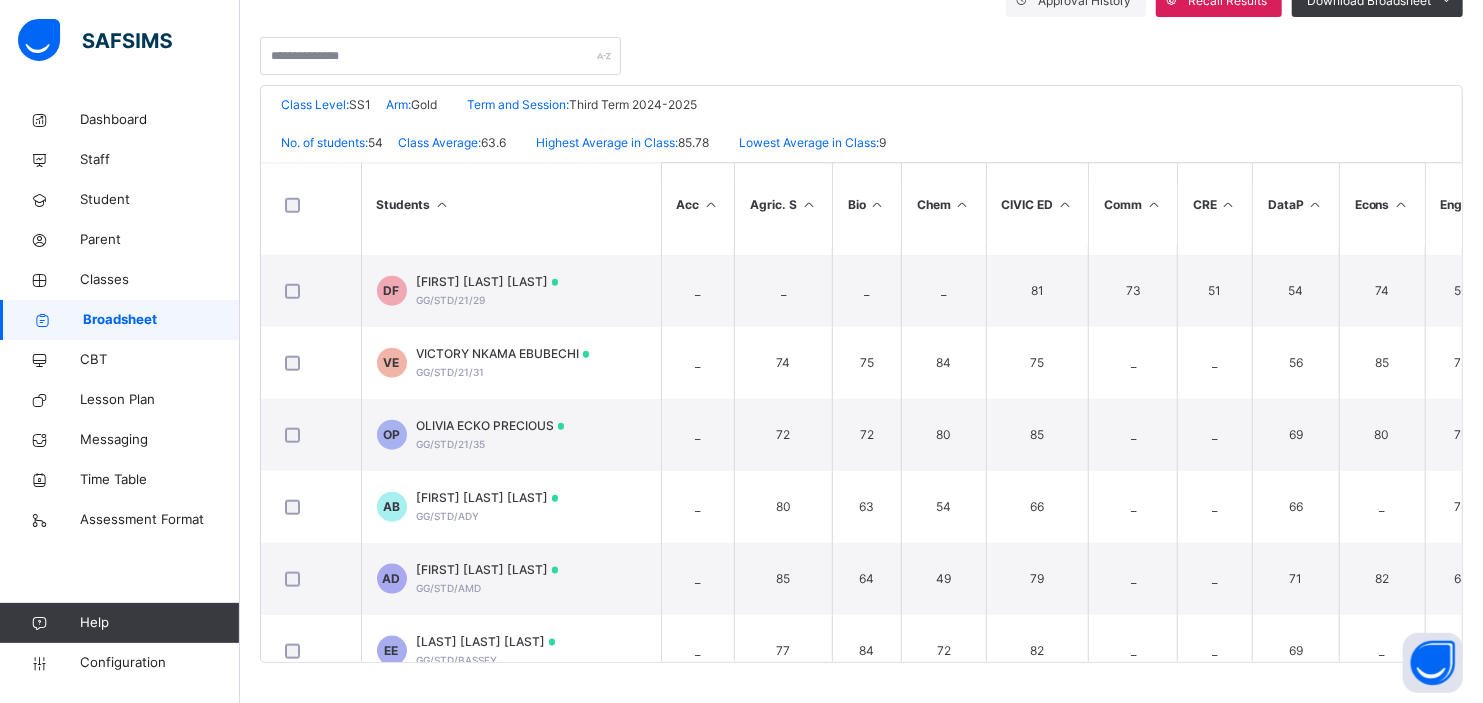 scroll, scrollTop: 1718, scrollLeft: 0, axis: vertical 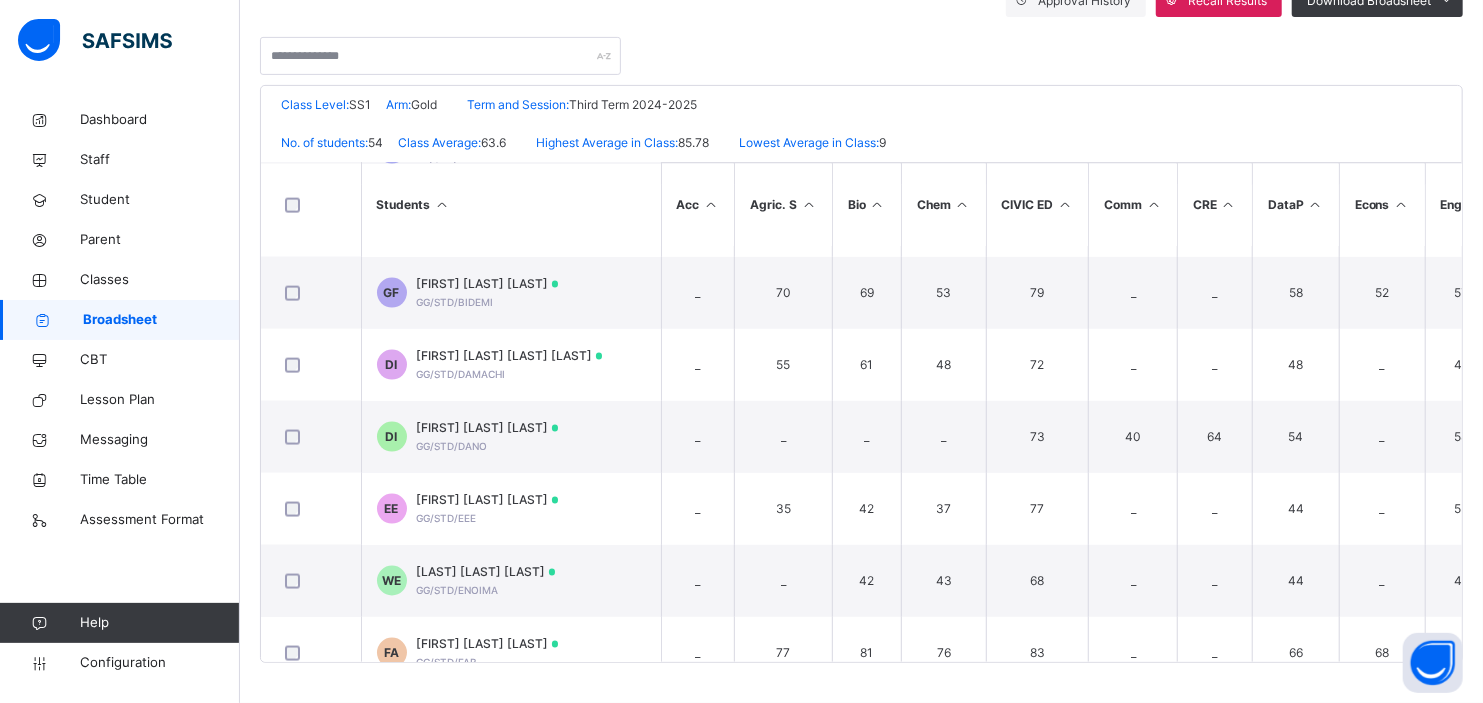 click on "[BRAND] [BRAND] [BRAND] Date: [DATE], [TIME]  Class Level:  SS1  Arm:  Gold  Term and Session:  Third Term 2024-2025  No. of students:  54  Class Average:  63.6  Highest Average in Class:  85.78  Lowest Average in Class:  9 S/NO Admission No. Full Name Acc Agric. S Bio Chem CIVIC ED Comm CRE DataP Econs Eng F.MATHS GEO Govt Literatu MTH Phys No. of Subjects TOTAL Average Position Grade 1 GG/NOBLE [FIRST] [LAST]   _   _   94   88   86   _   _   82   _   87   78   83   _   _   80   94 9 772 85.78 1st A1 2 GG/SHALOM/21 [FIRST] [LAST] [LAST]   _   54   59   64   70   _   _   50   _   68   52   _   _   _   53   56 9 526 58.44 38th C5 3 GG/STD/21/01 [FIRST] [LAST] [LAST]   _   75   76   56   87   _   _   68   78   80   _   _   _   _   61   77 9 658 73.11 10th B2 4 GG/STD/21/06 [FIRST] [LAST] [LAST]   _   83   86   82   94   _   _   85   _   88   78   _   _   _   77   89 9 762 84.67 2nd A1 5 GG/STD/21/07 [FIRST] [LAST] [LAST]   _   _   33   49   73   _   _   60   _   71   52   49   _   _   47   44 9" at bounding box center (861, 374) 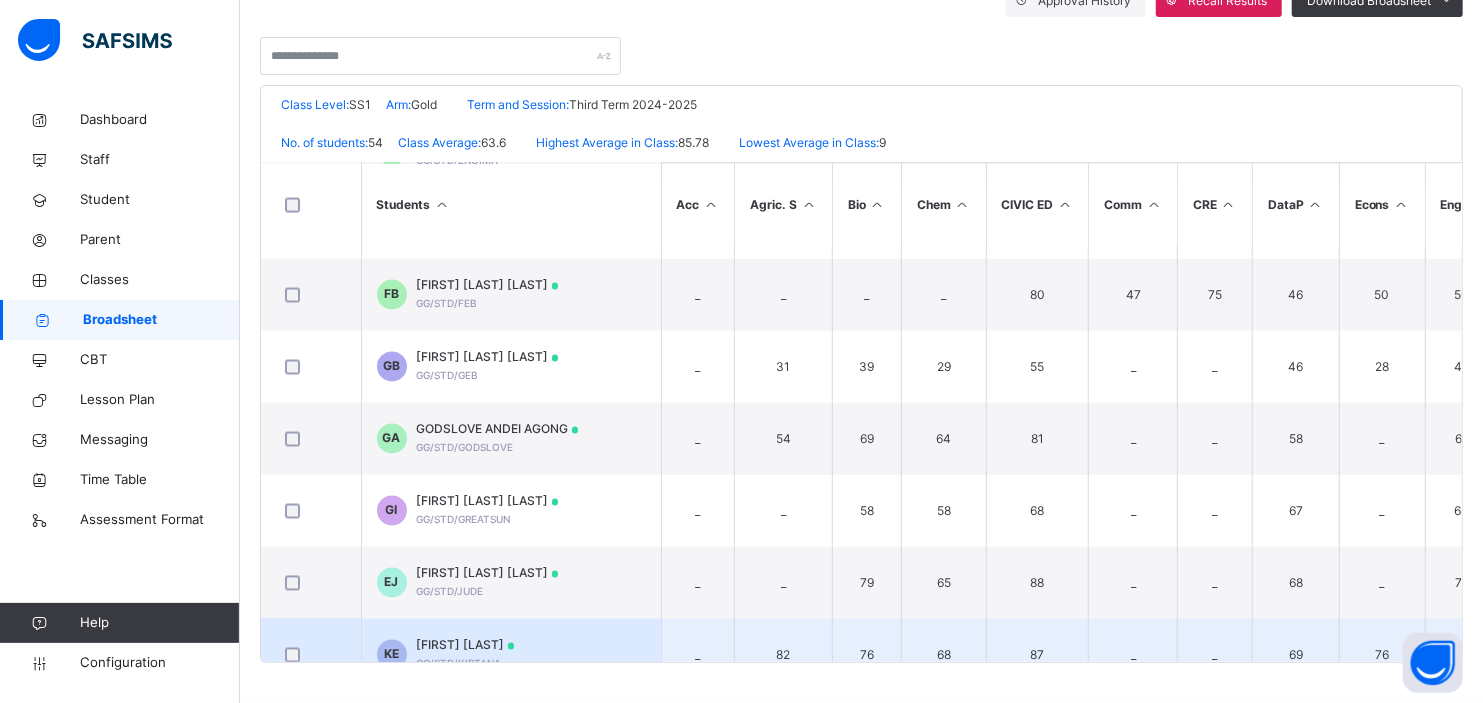 click on "[FIRST]  [LAST]" at bounding box center [466, 646] 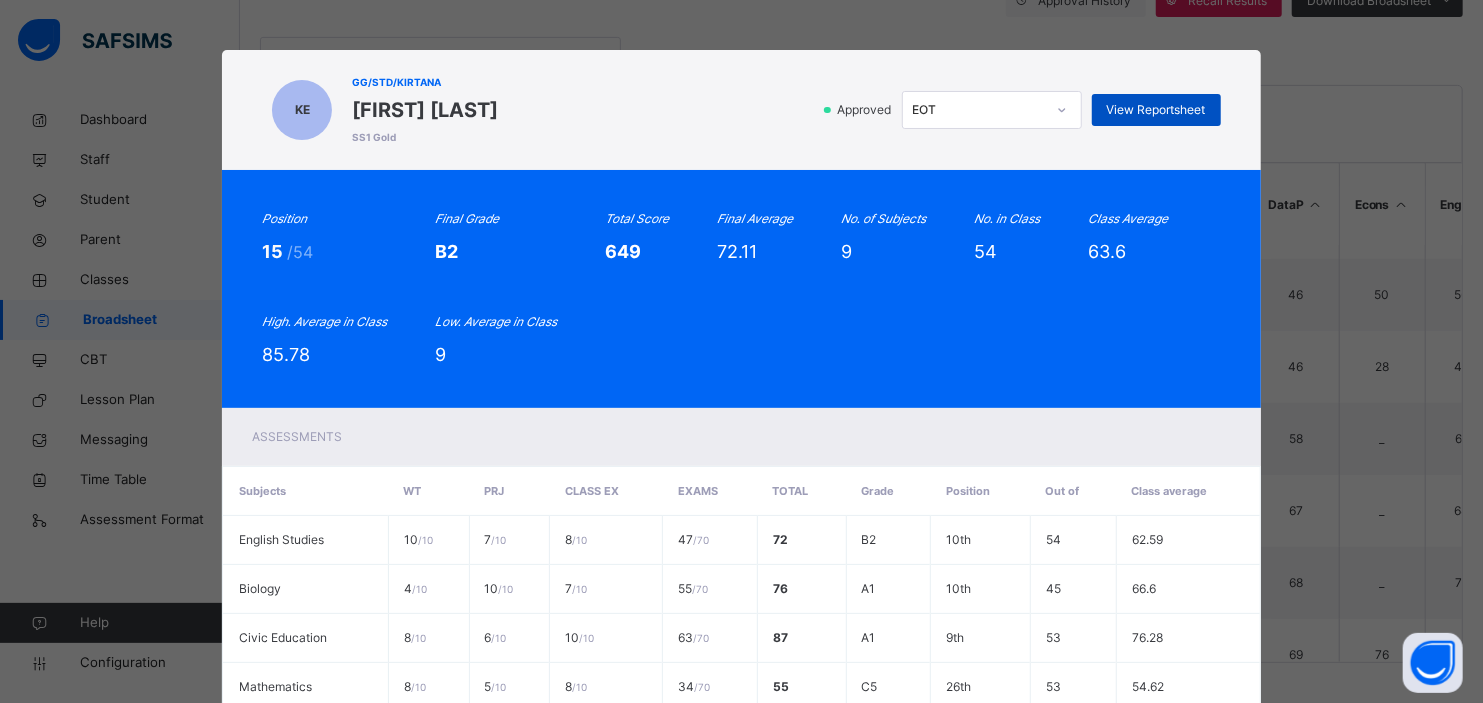 click on "View Reportsheet" at bounding box center (1156, 110) 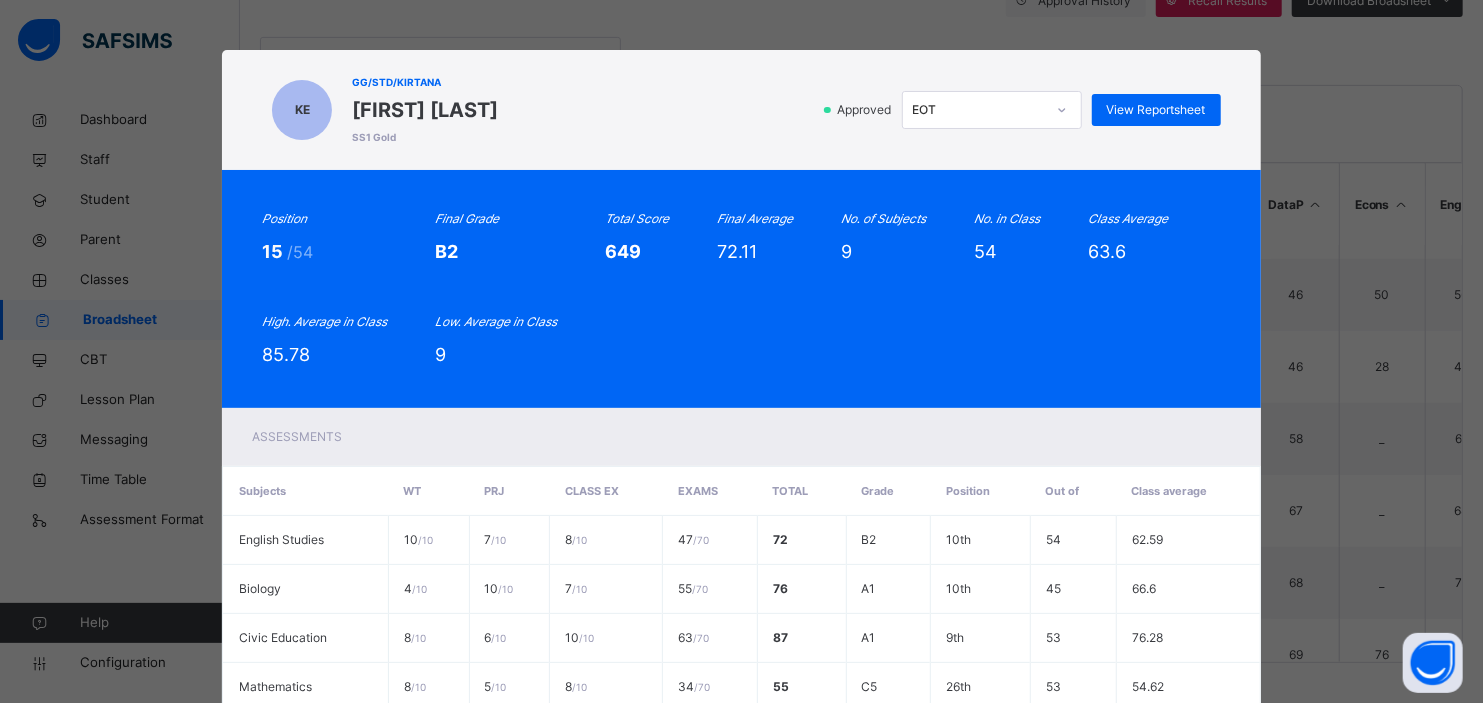 scroll, scrollTop: 455, scrollLeft: 0, axis: vertical 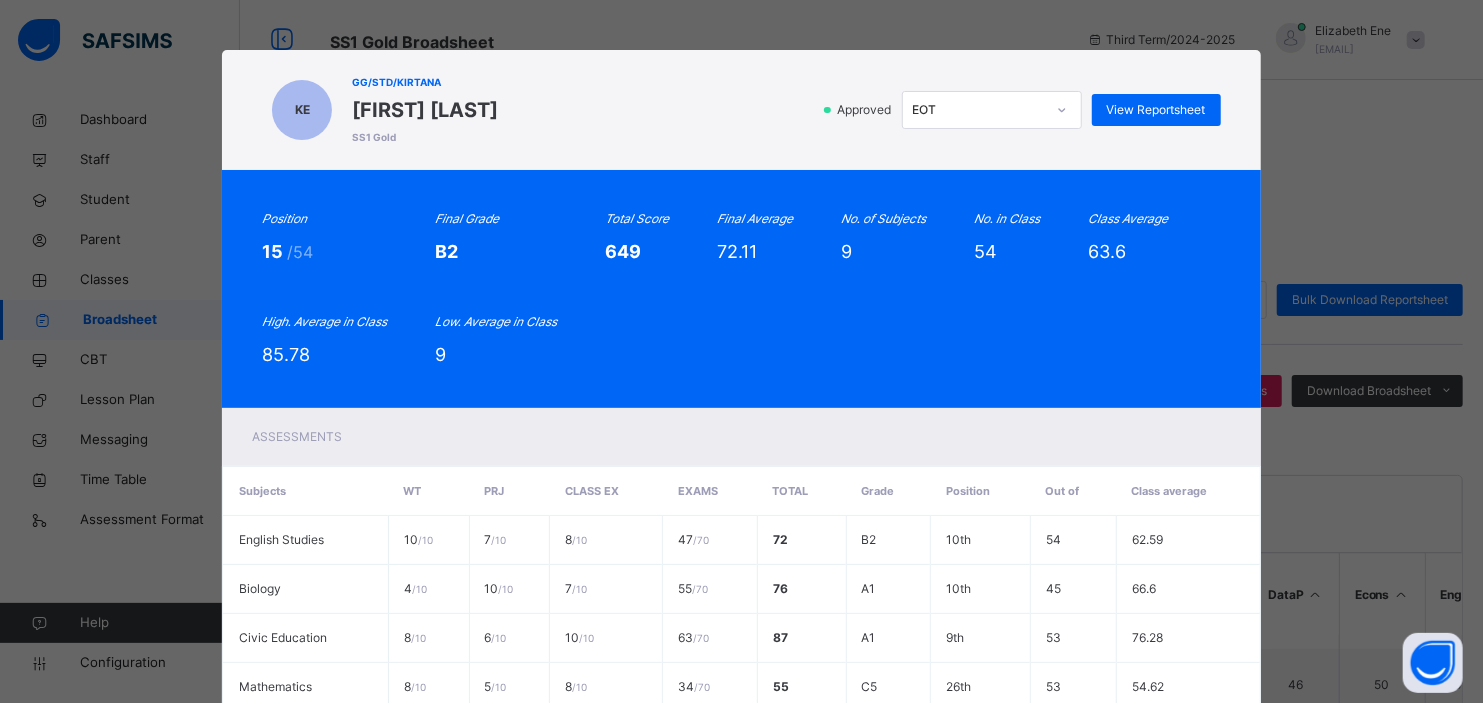 click on "Position         15       /54         Final Grade         B2         Total Score         649         Final Average         72.11         No. of Subjects         9         No. in Class         54         Class Average         63.6         High. Average in Class         85.78         Low. Average in Class         9" at bounding box center (741, 289) 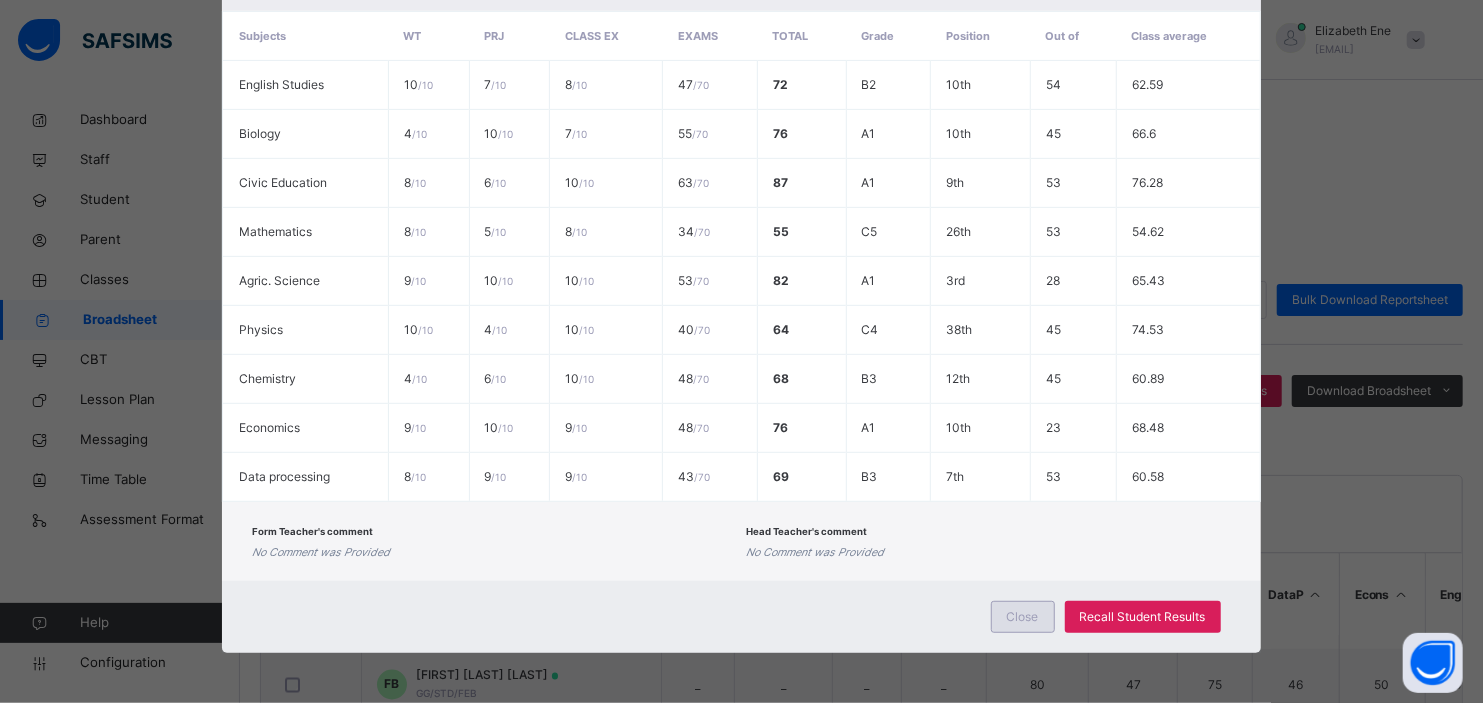 click on "Close" at bounding box center [1023, 617] 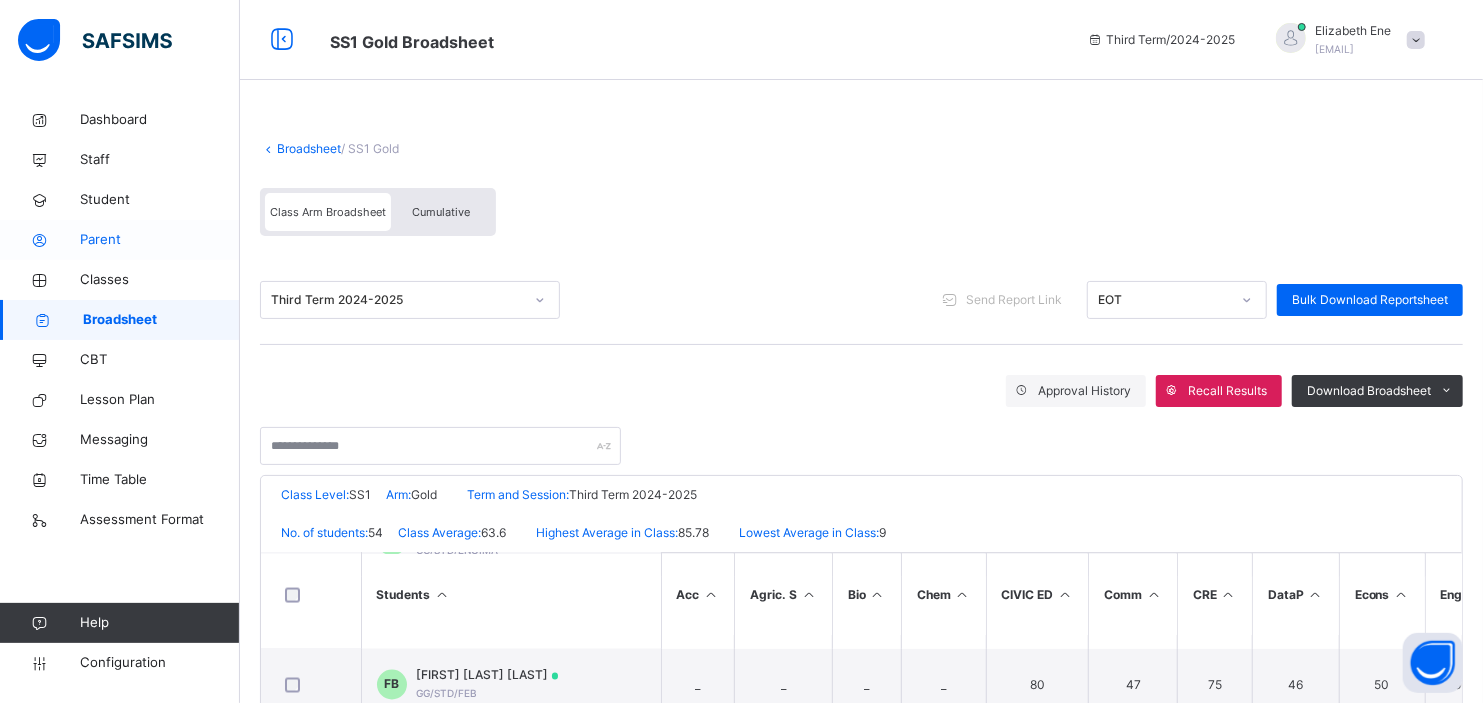 click on "Parent" at bounding box center [160, 240] 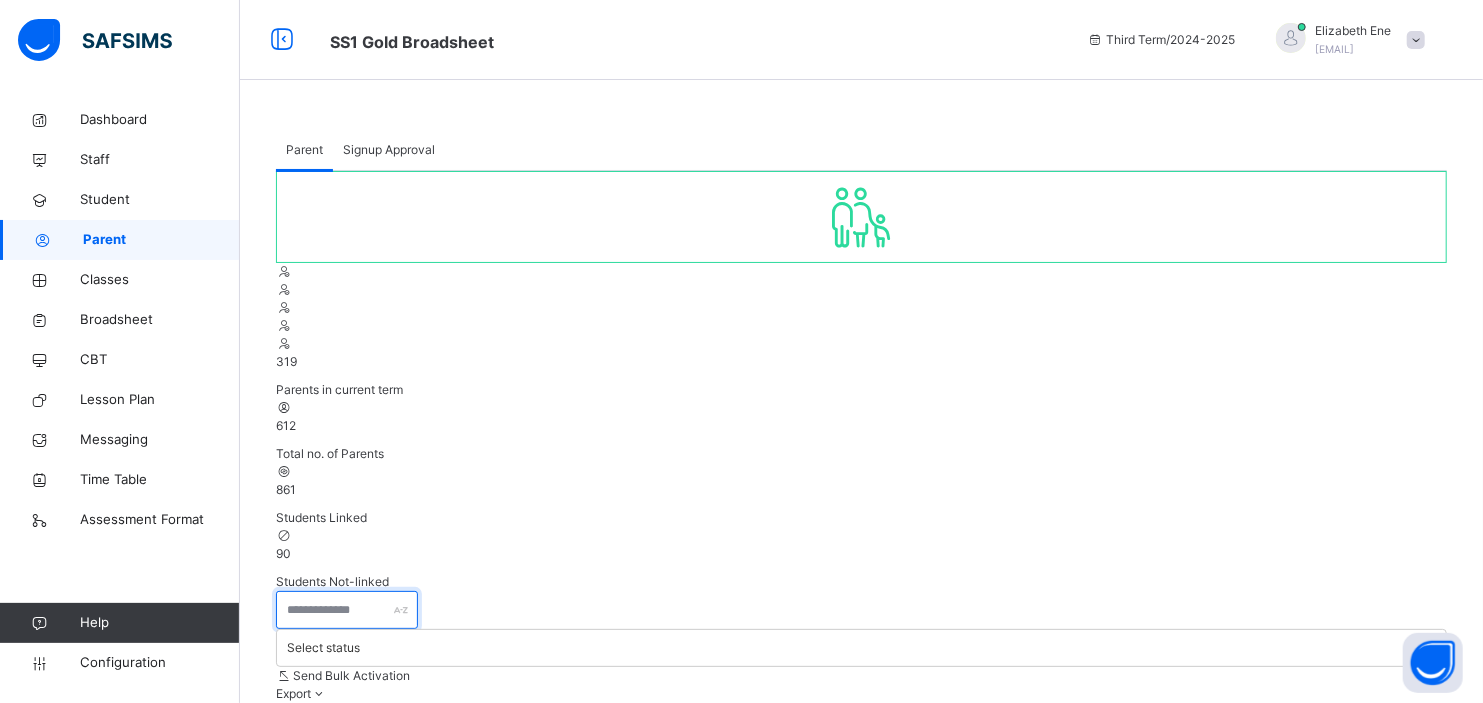 click at bounding box center [347, 610] 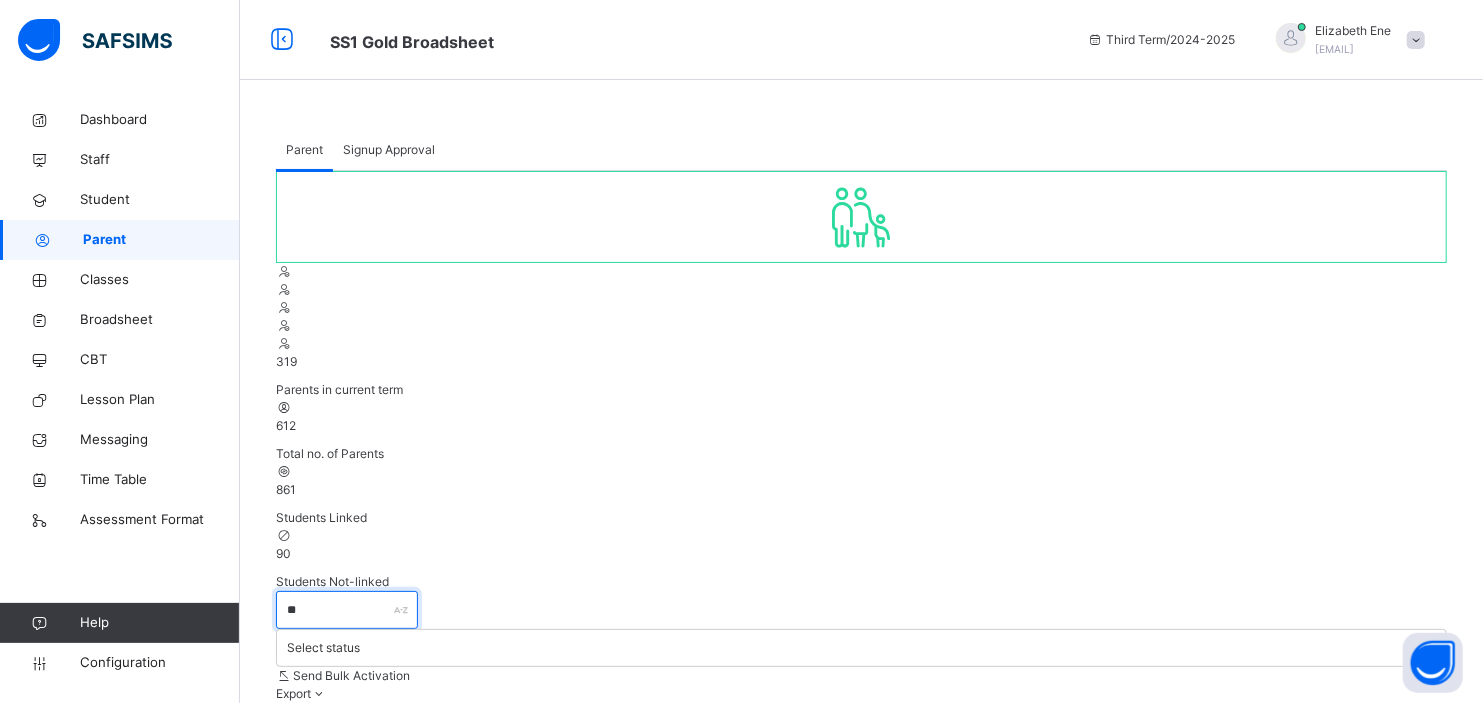 type on "**********" 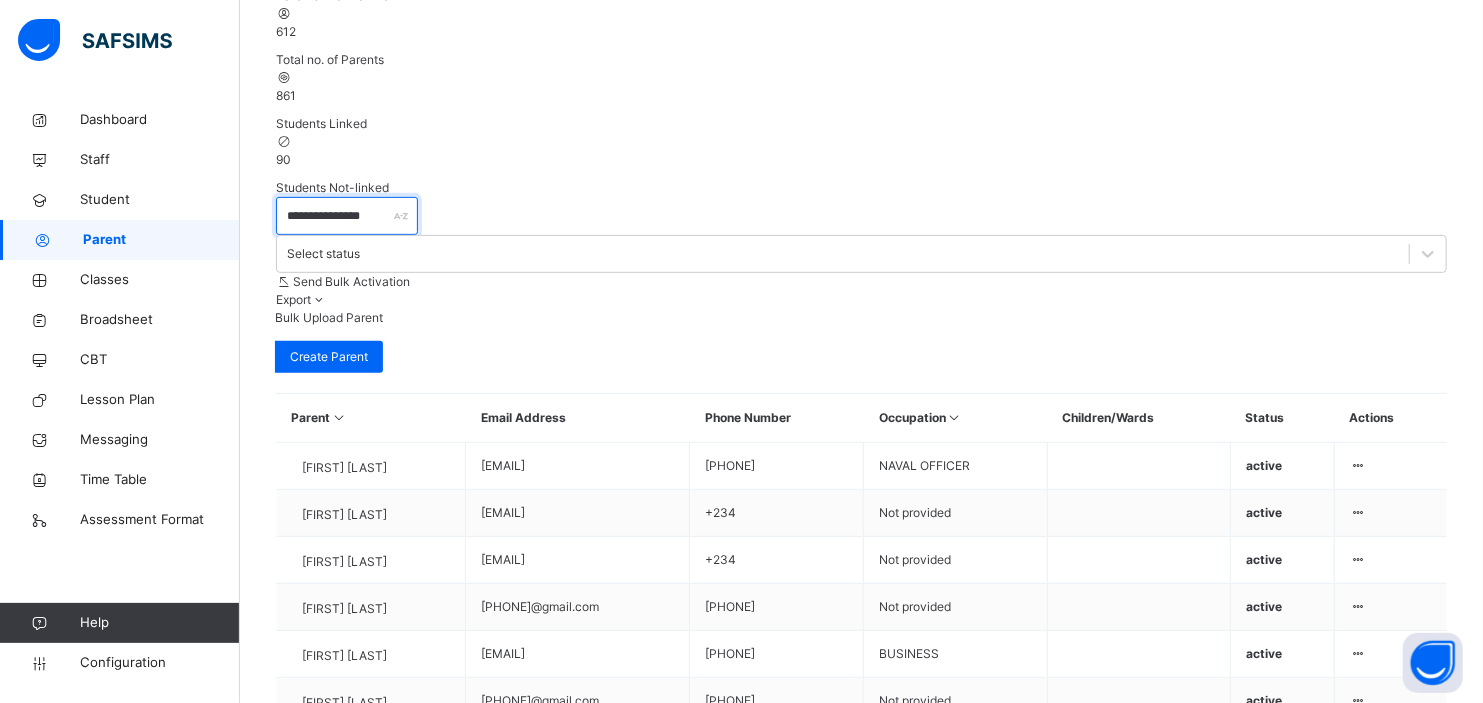 scroll, scrollTop: 400, scrollLeft: 0, axis: vertical 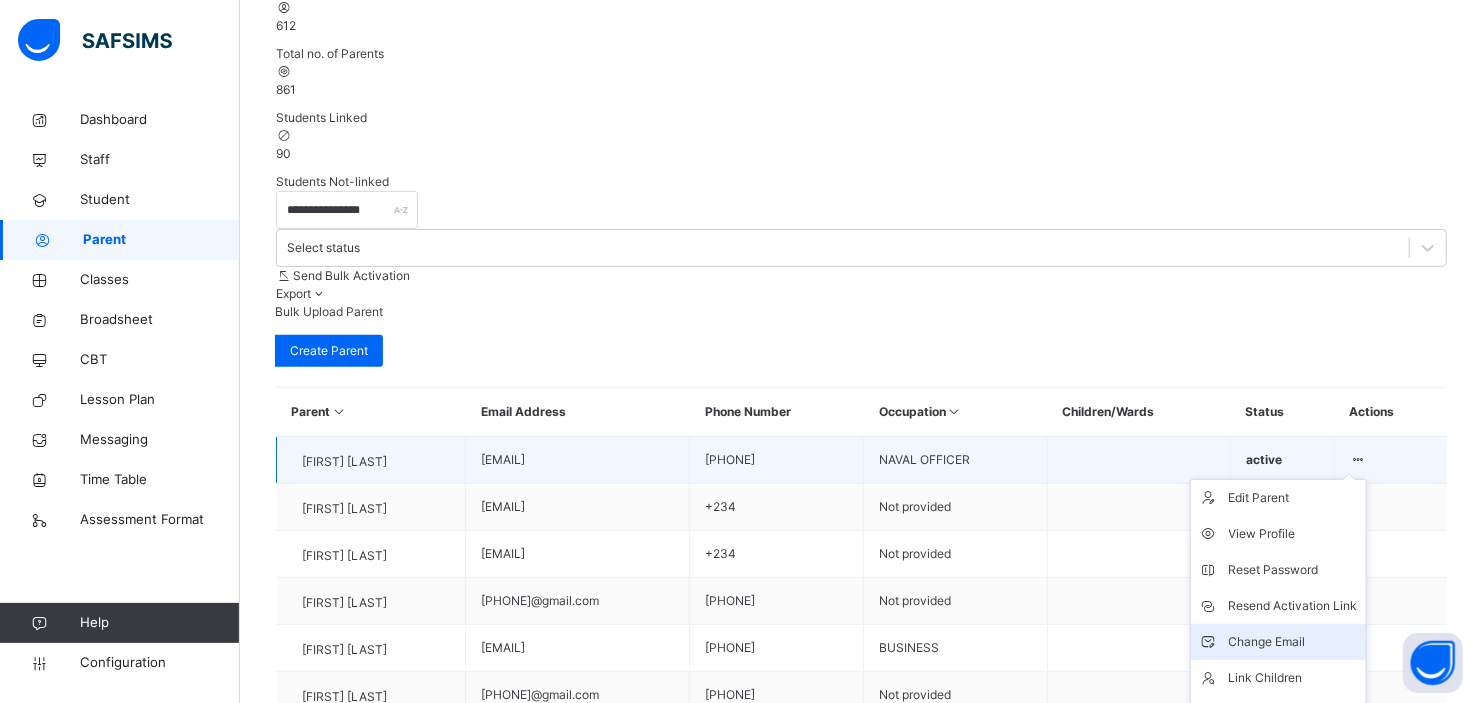 click on "Change Email" at bounding box center [1293, 642] 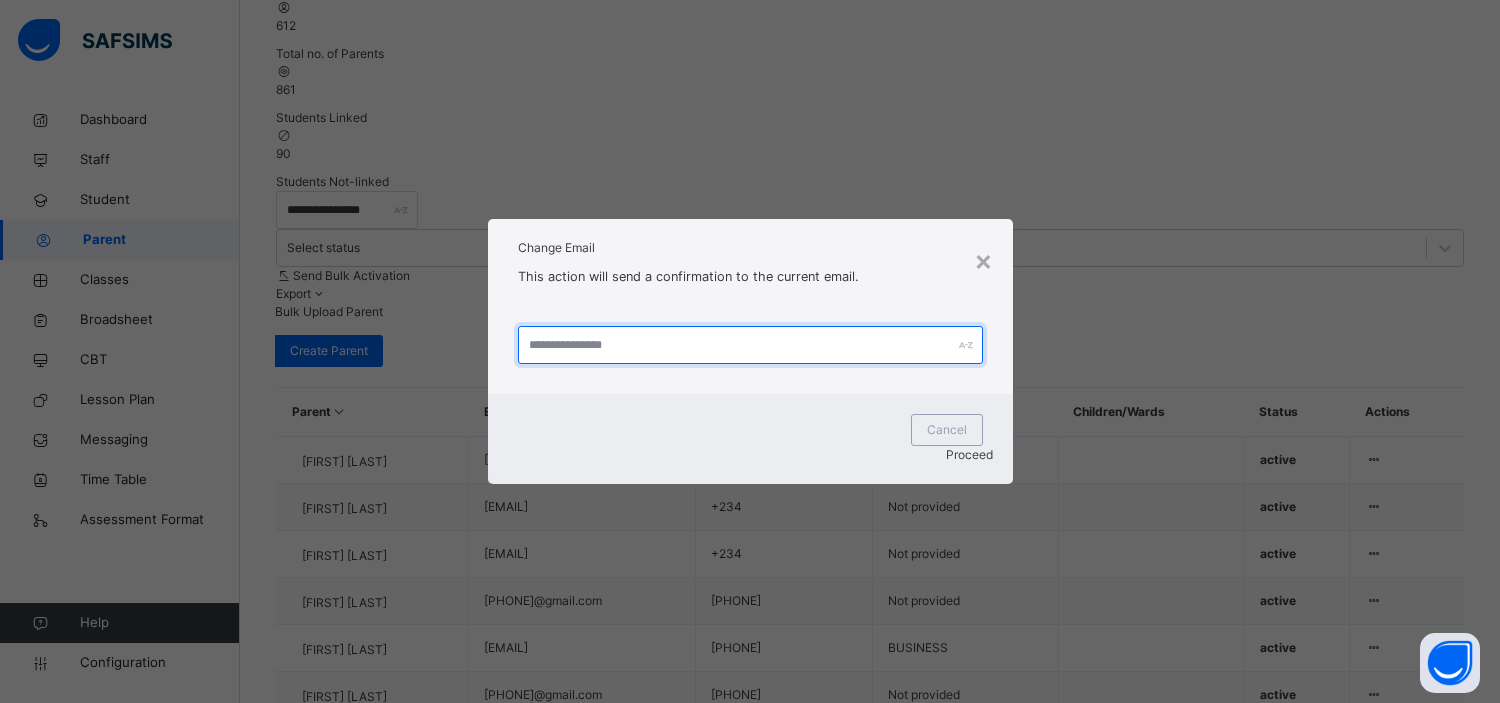 click at bounding box center [750, 345] 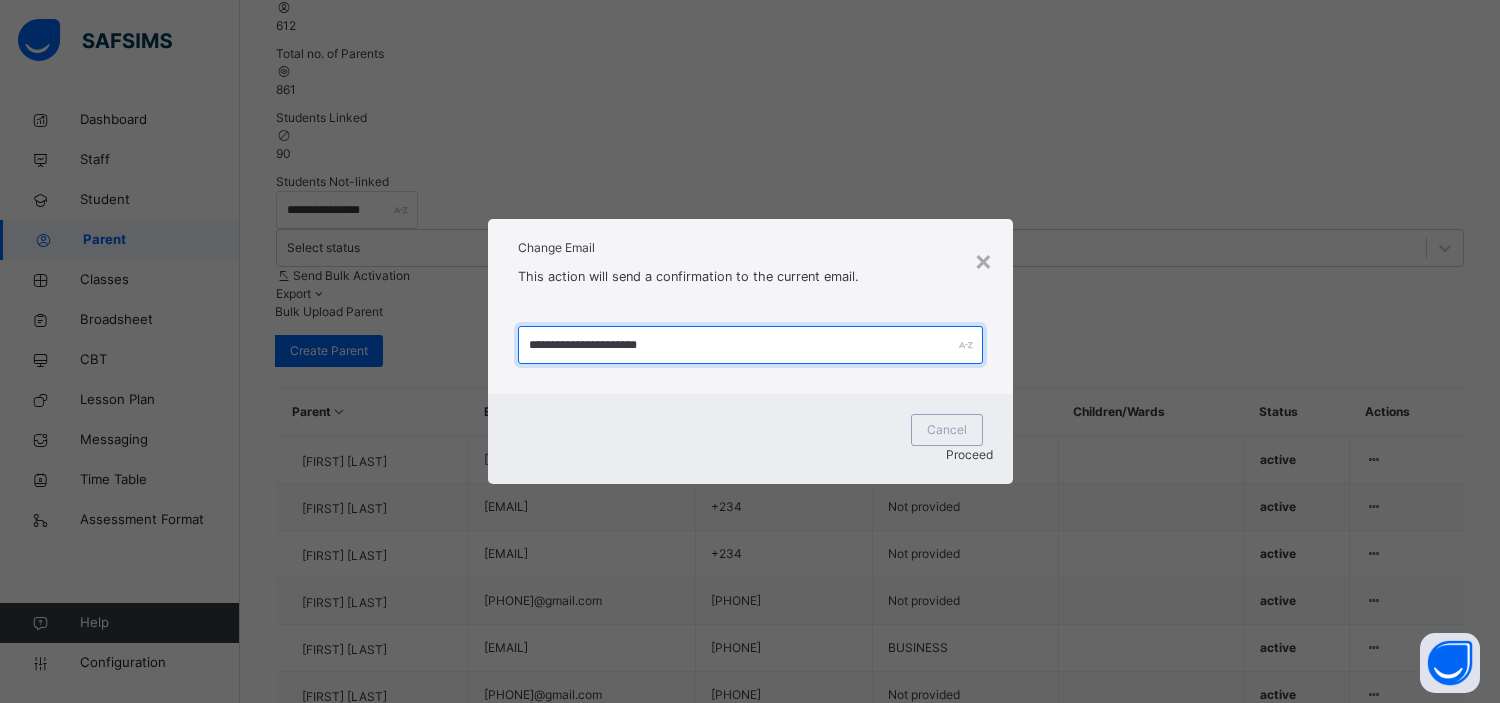 type on "**********" 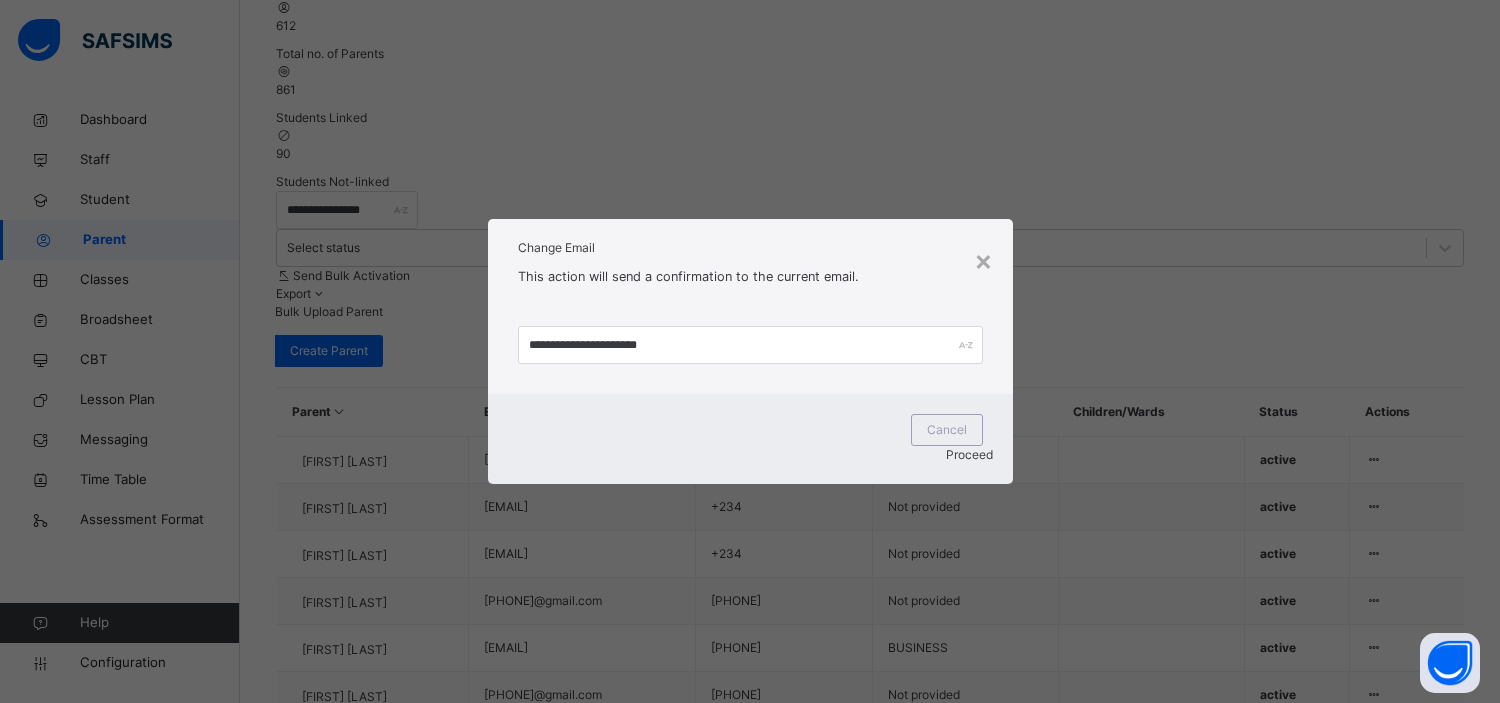 click on "Proceed" at bounding box center (969, 454) 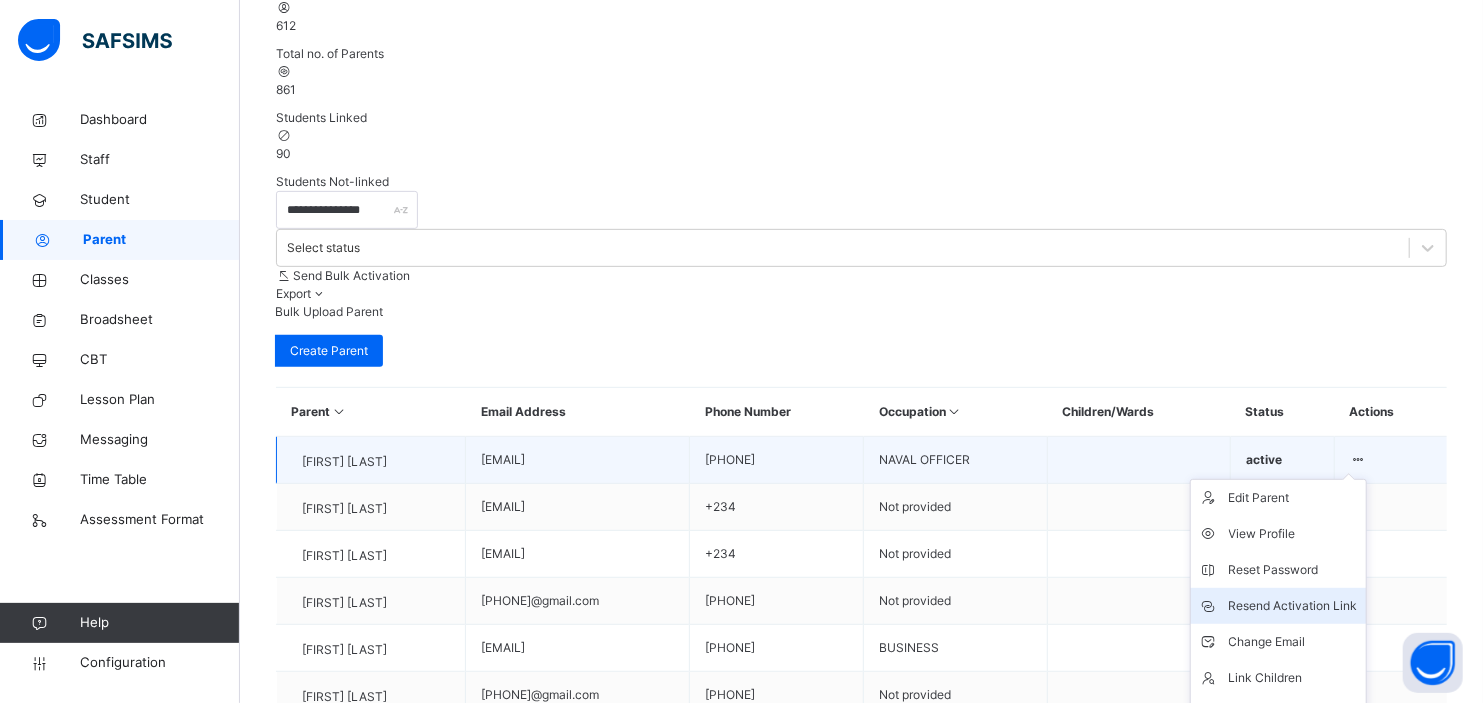 click on "Resend Activation Link" at bounding box center [1293, 606] 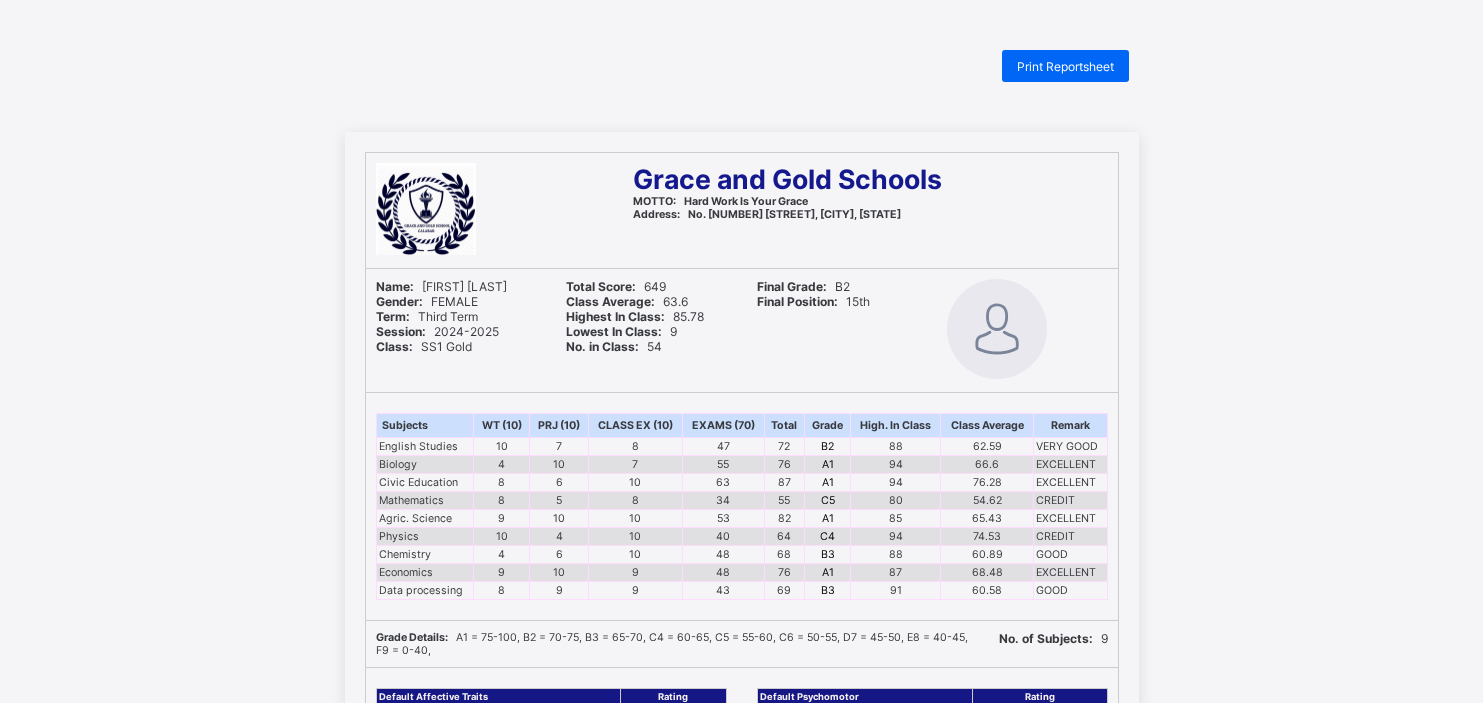 scroll, scrollTop: 0, scrollLeft: 0, axis: both 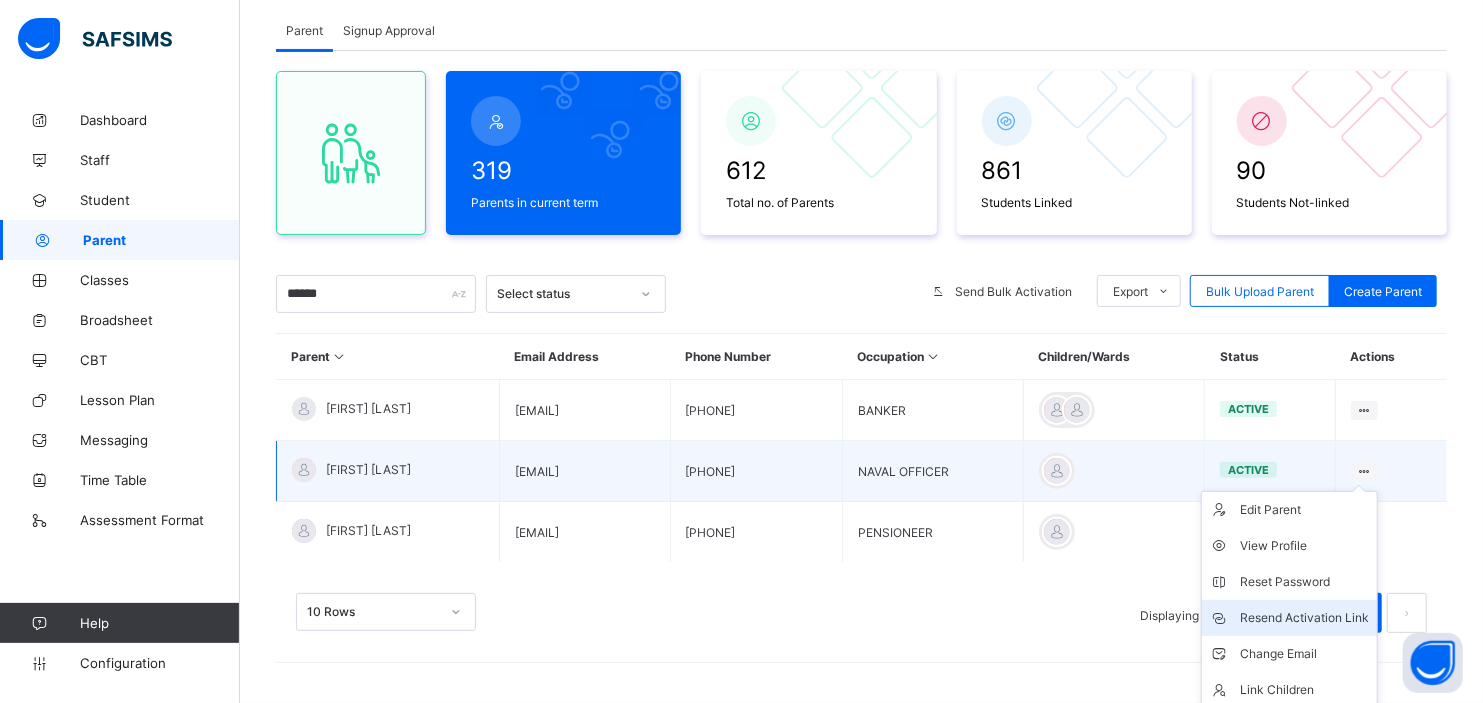 type on "******" 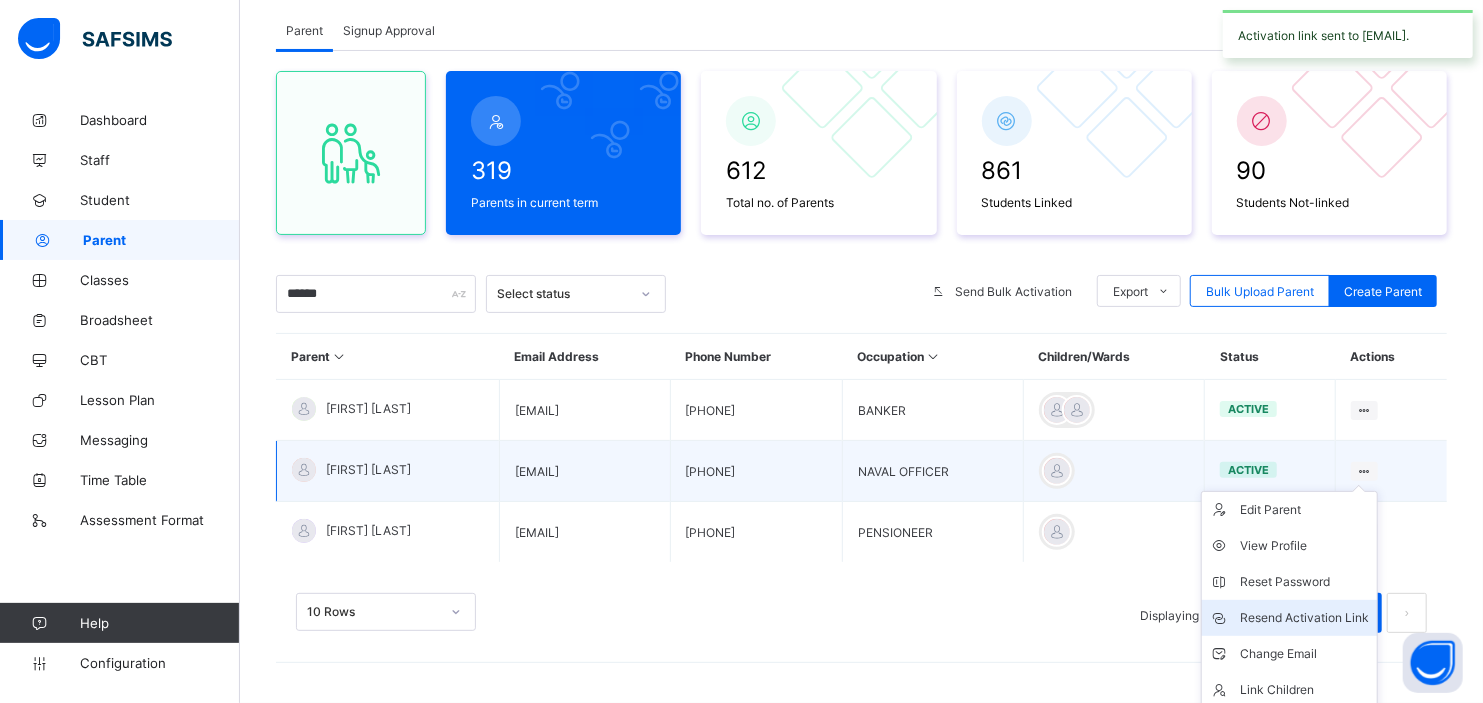 click on "Resend Activation Link" at bounding box center (1304, 618) 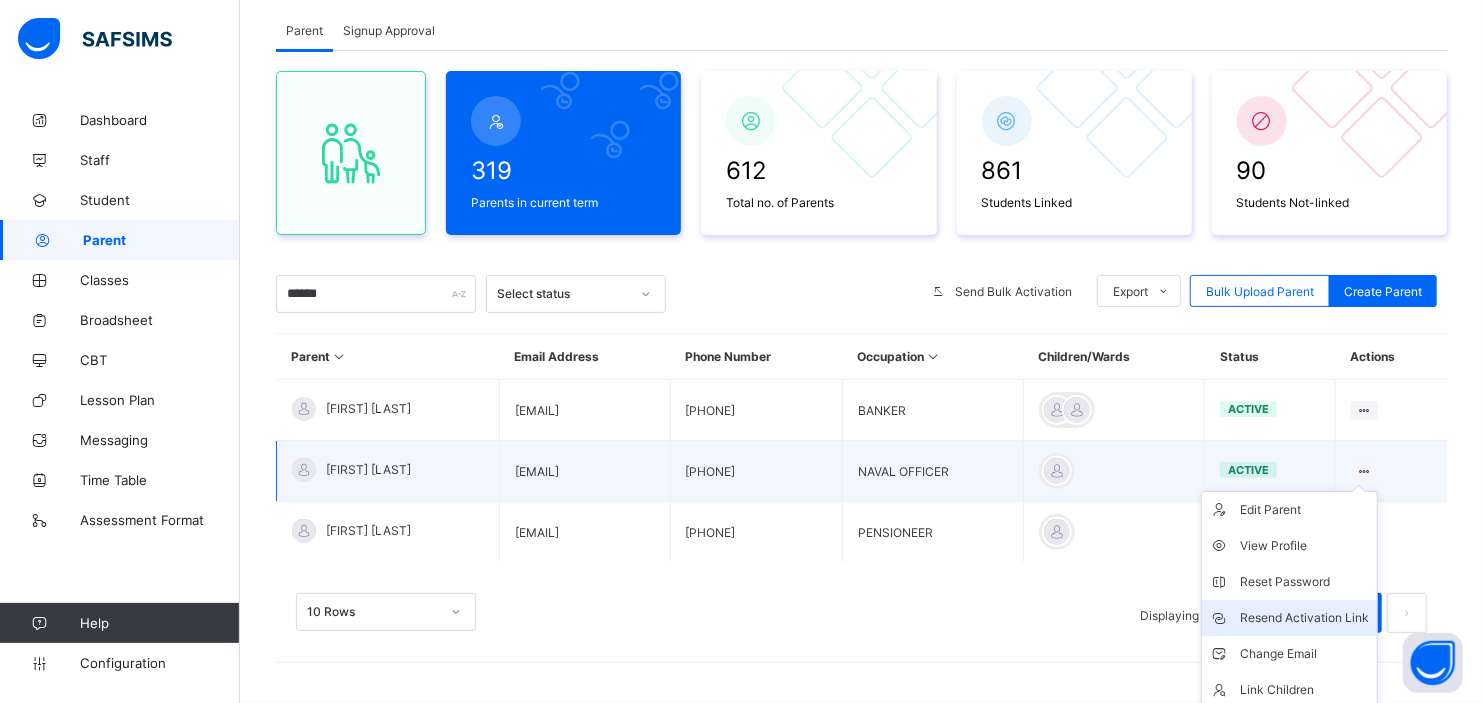 click on "Resend Activation Link" at bounding box center (1304, 618) 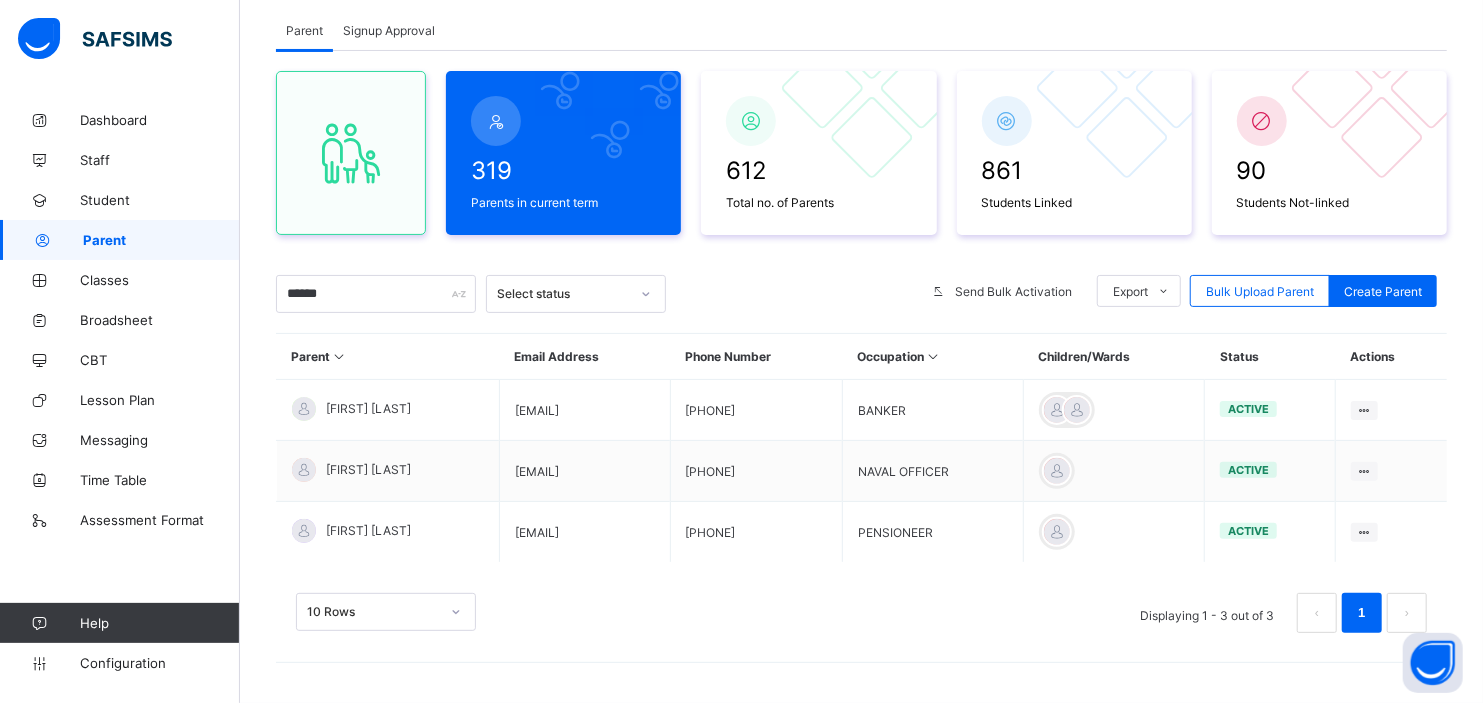 click on "Parent Signup Approval" at bounding box center [861, 30] 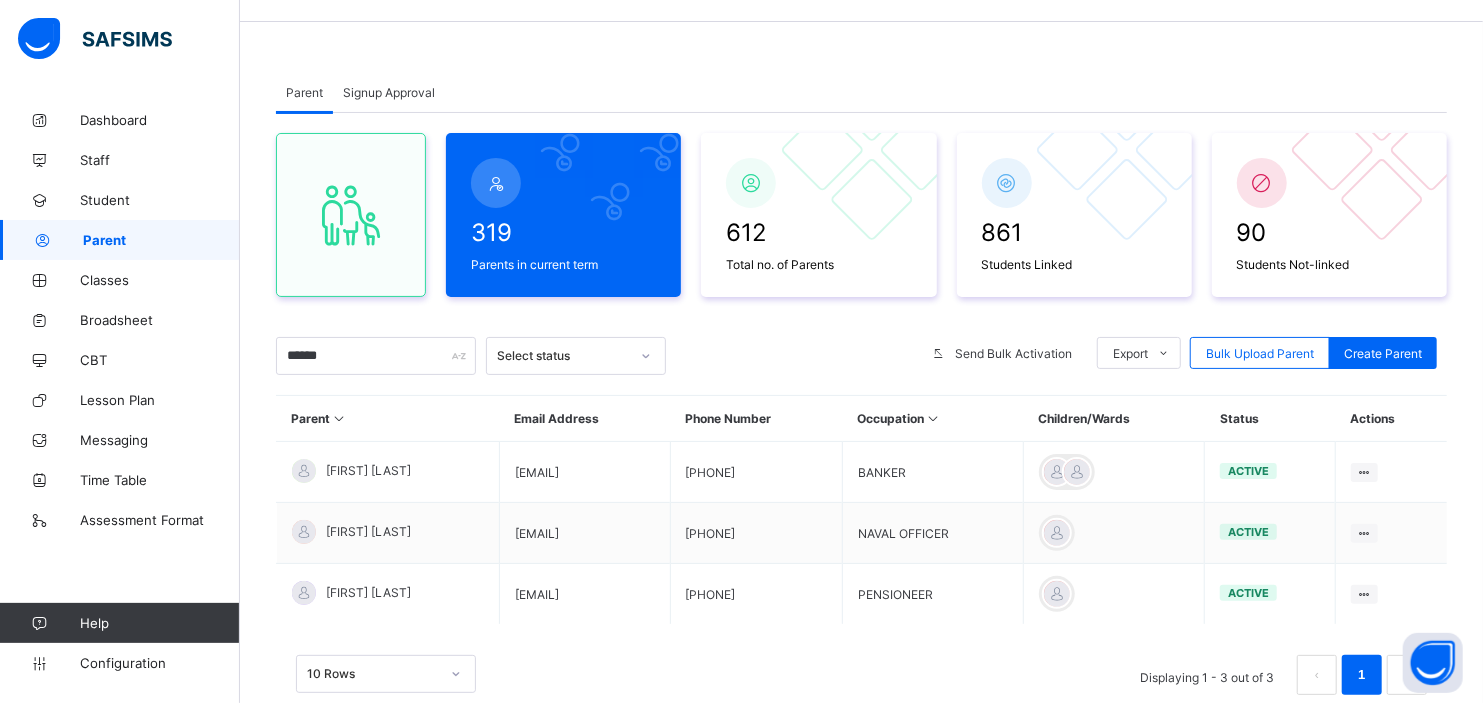scroll, scrollTop: 0, scrollLeft: 0, axis: both 